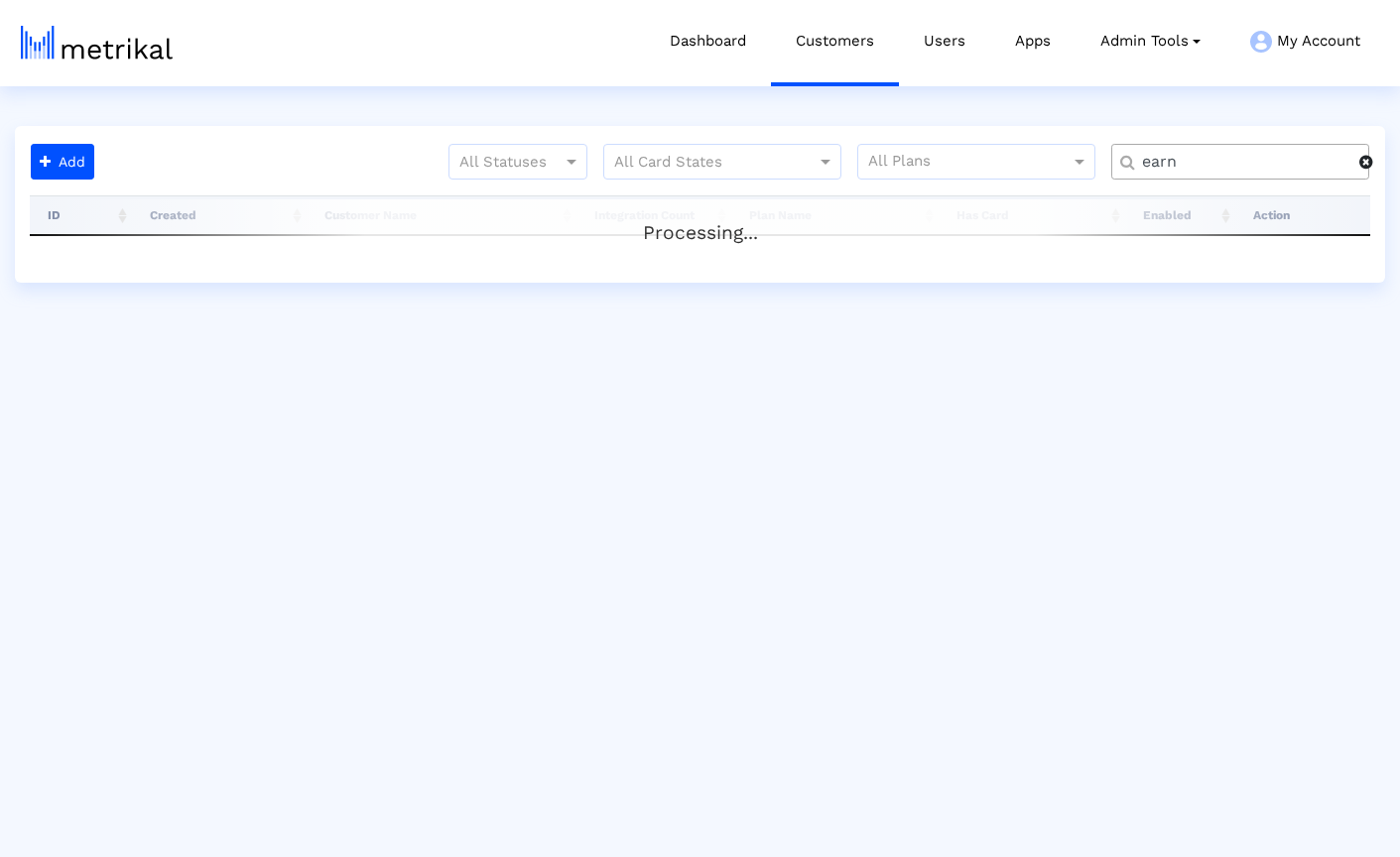 scroll, scrollTop: 0, scrollLeft: 0, axis: both 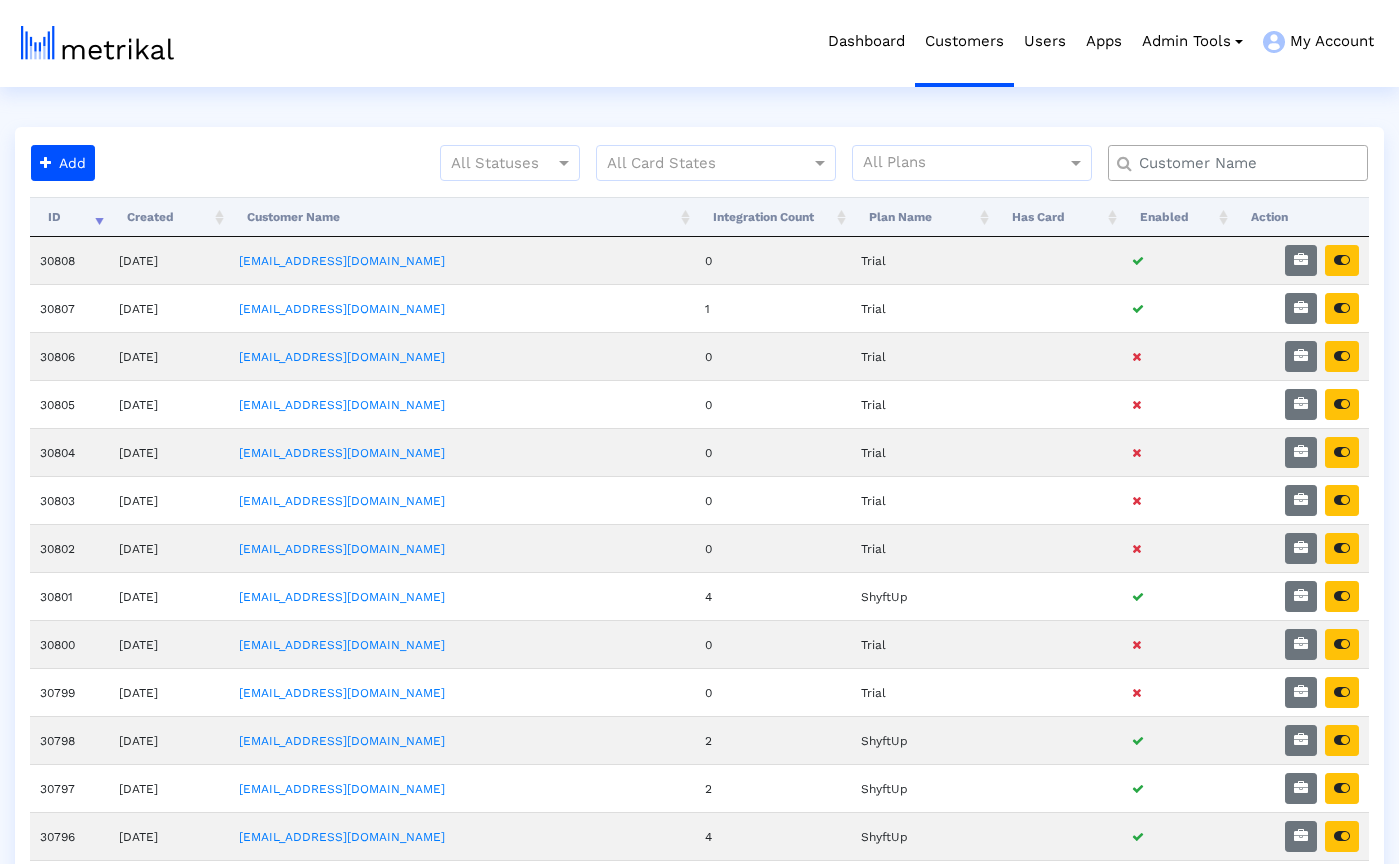click 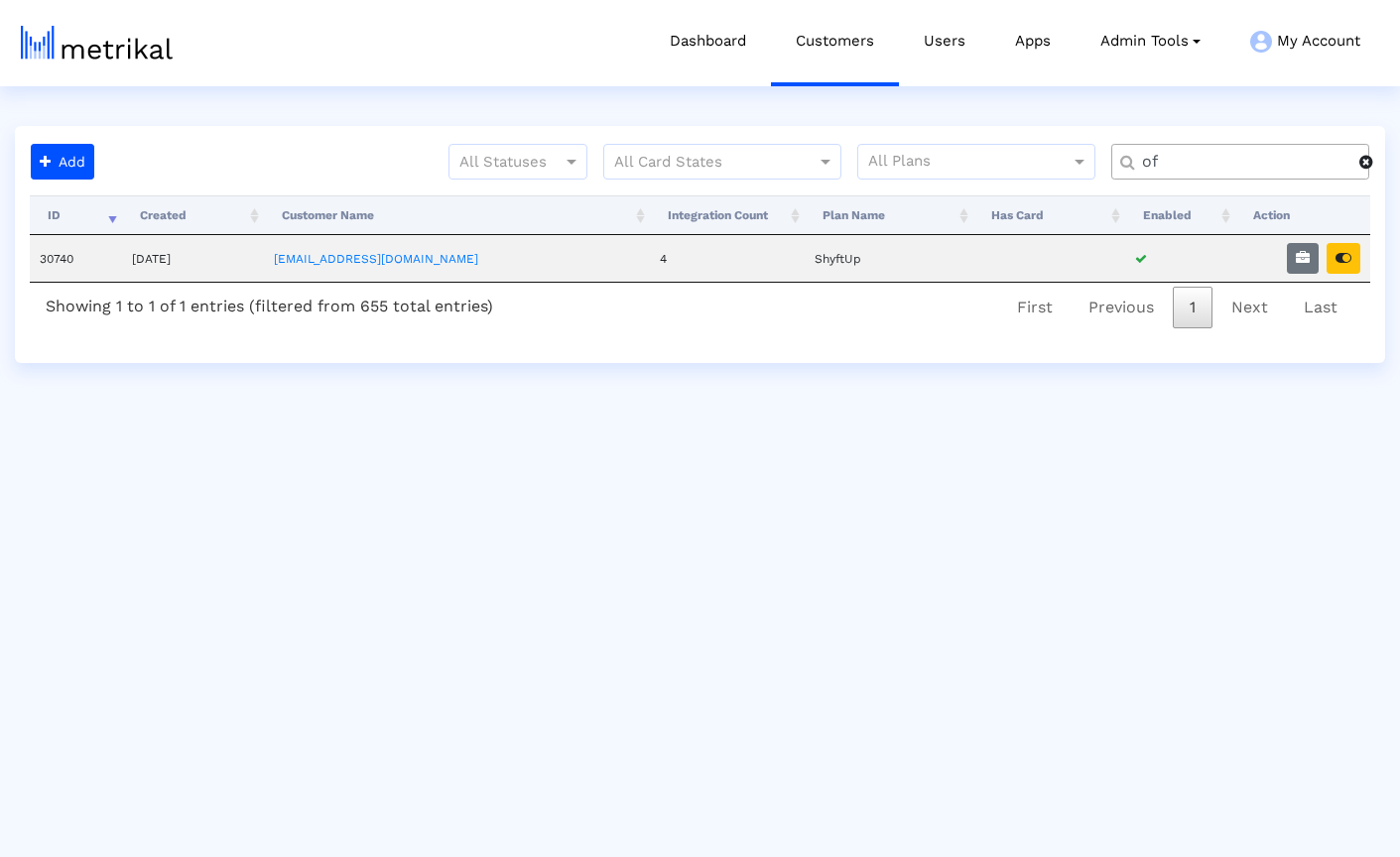 type on "o" 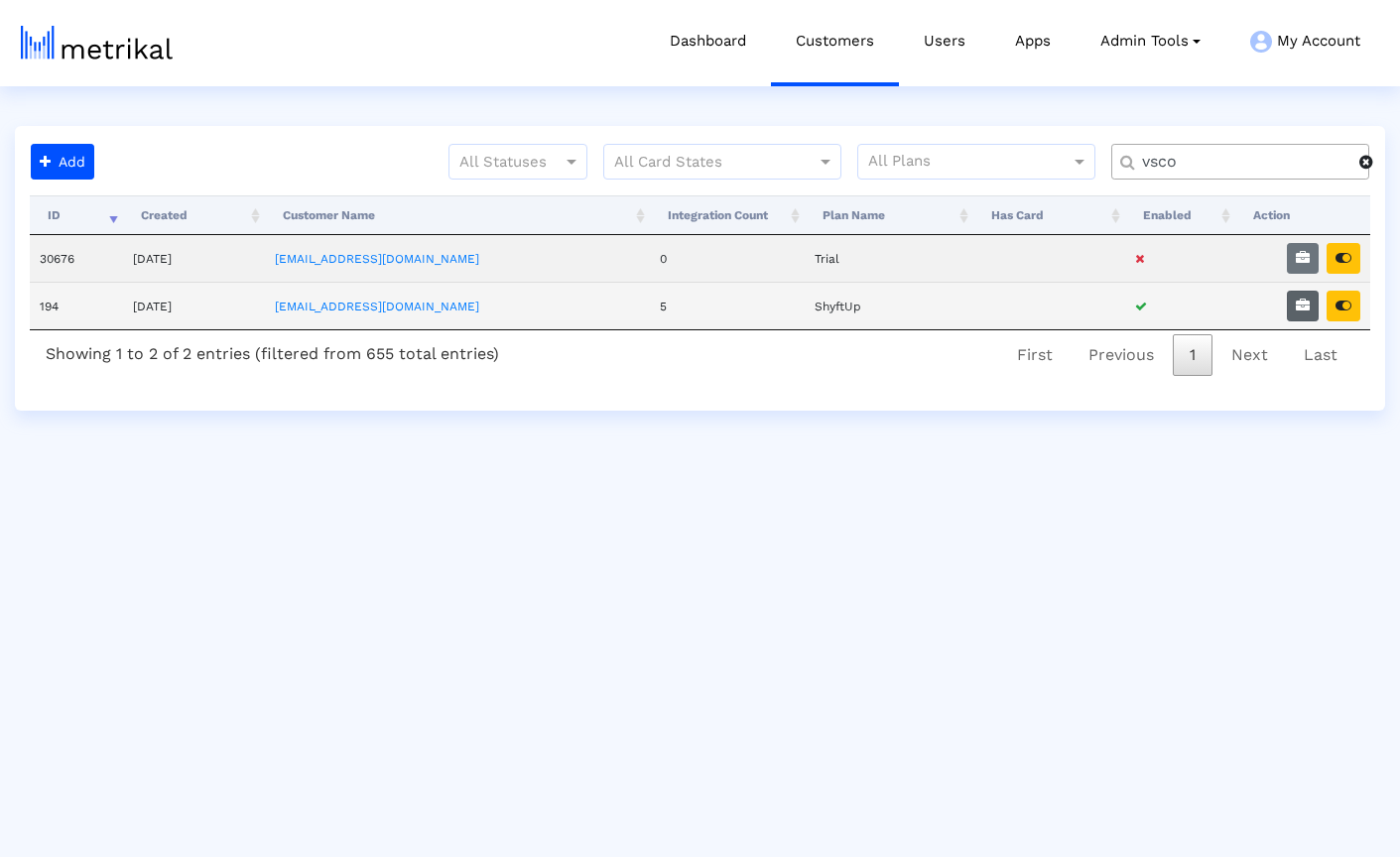 type on "vsco" 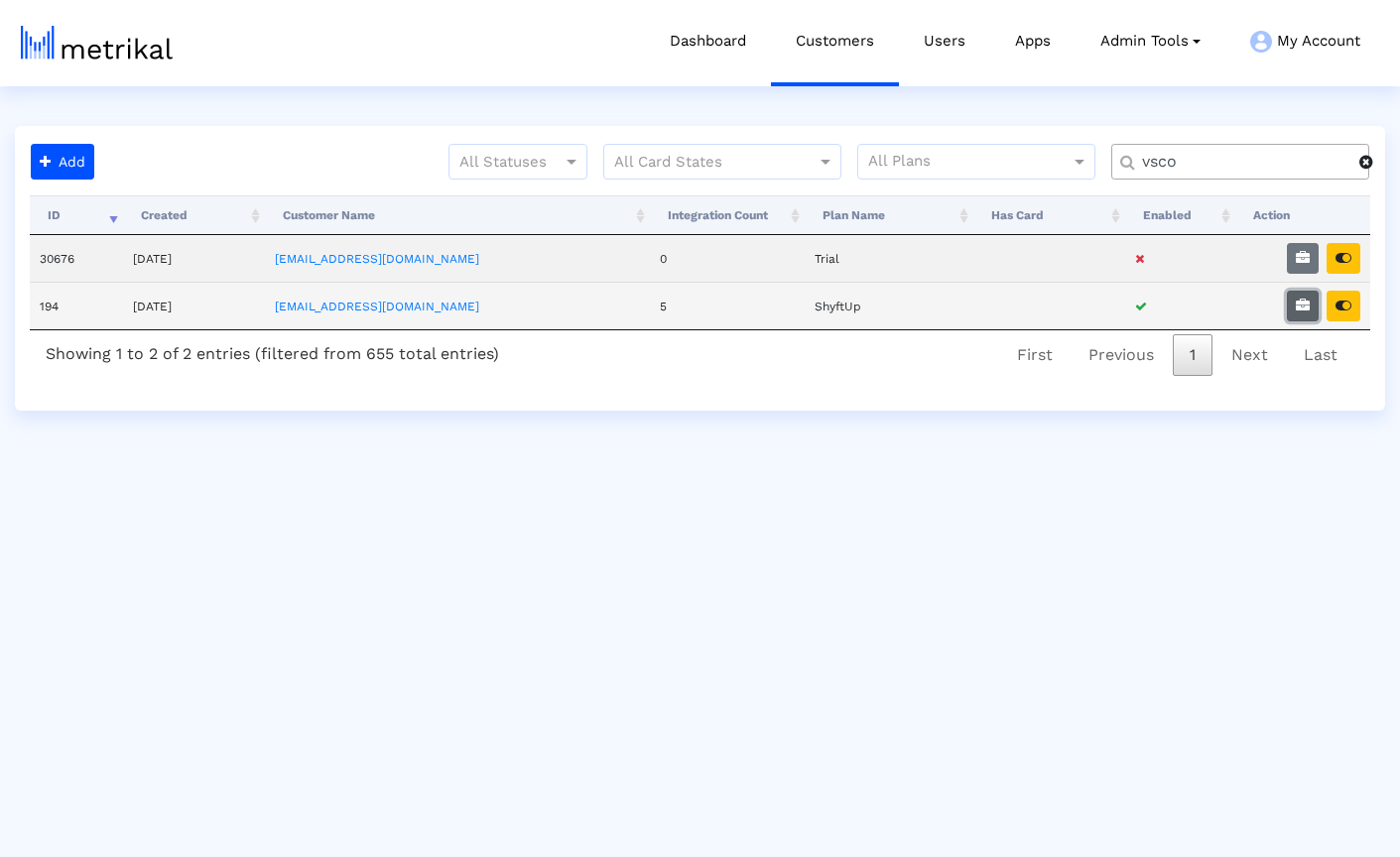 click at bounding box center (1303, 306) 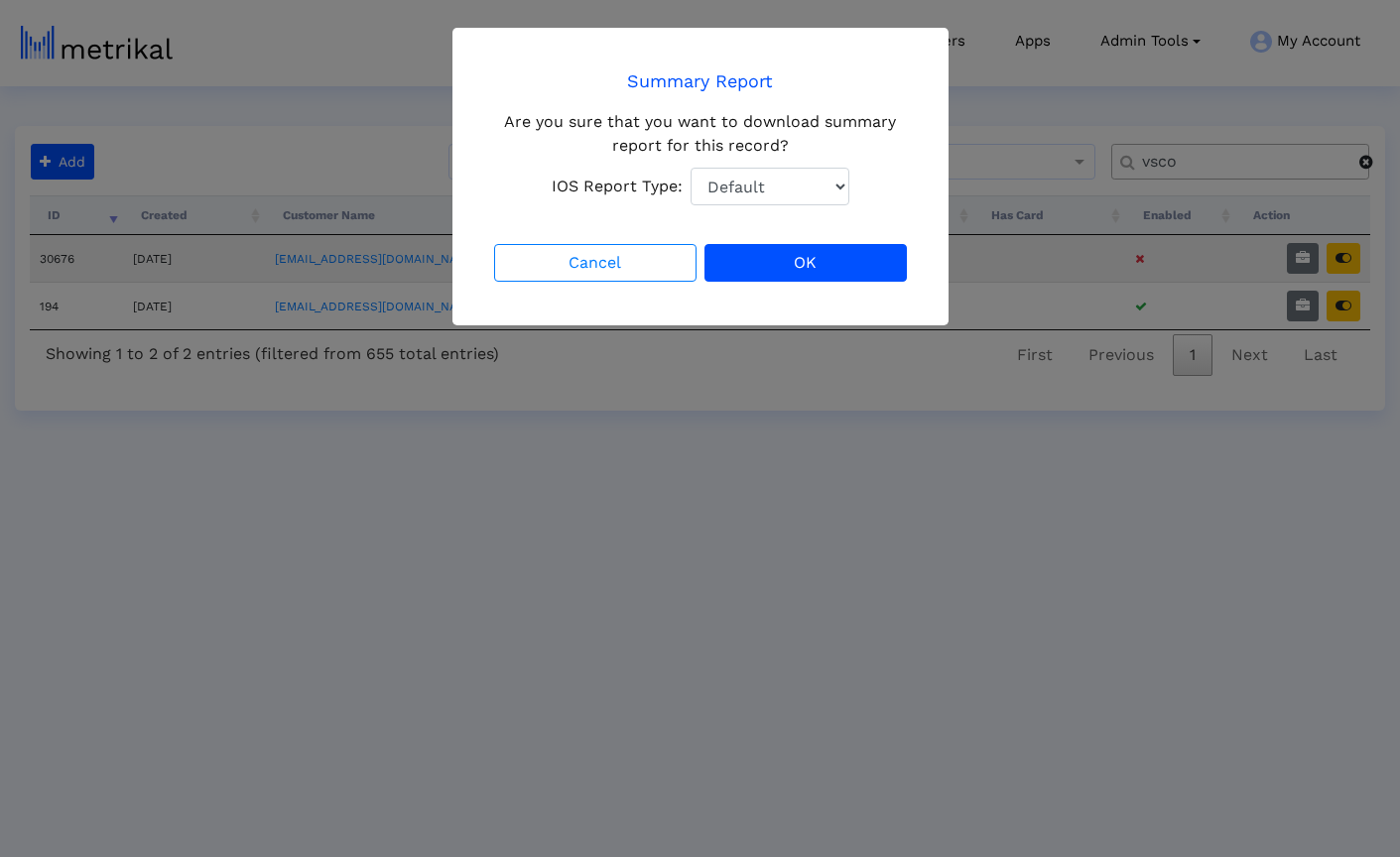 select on "1: 1" 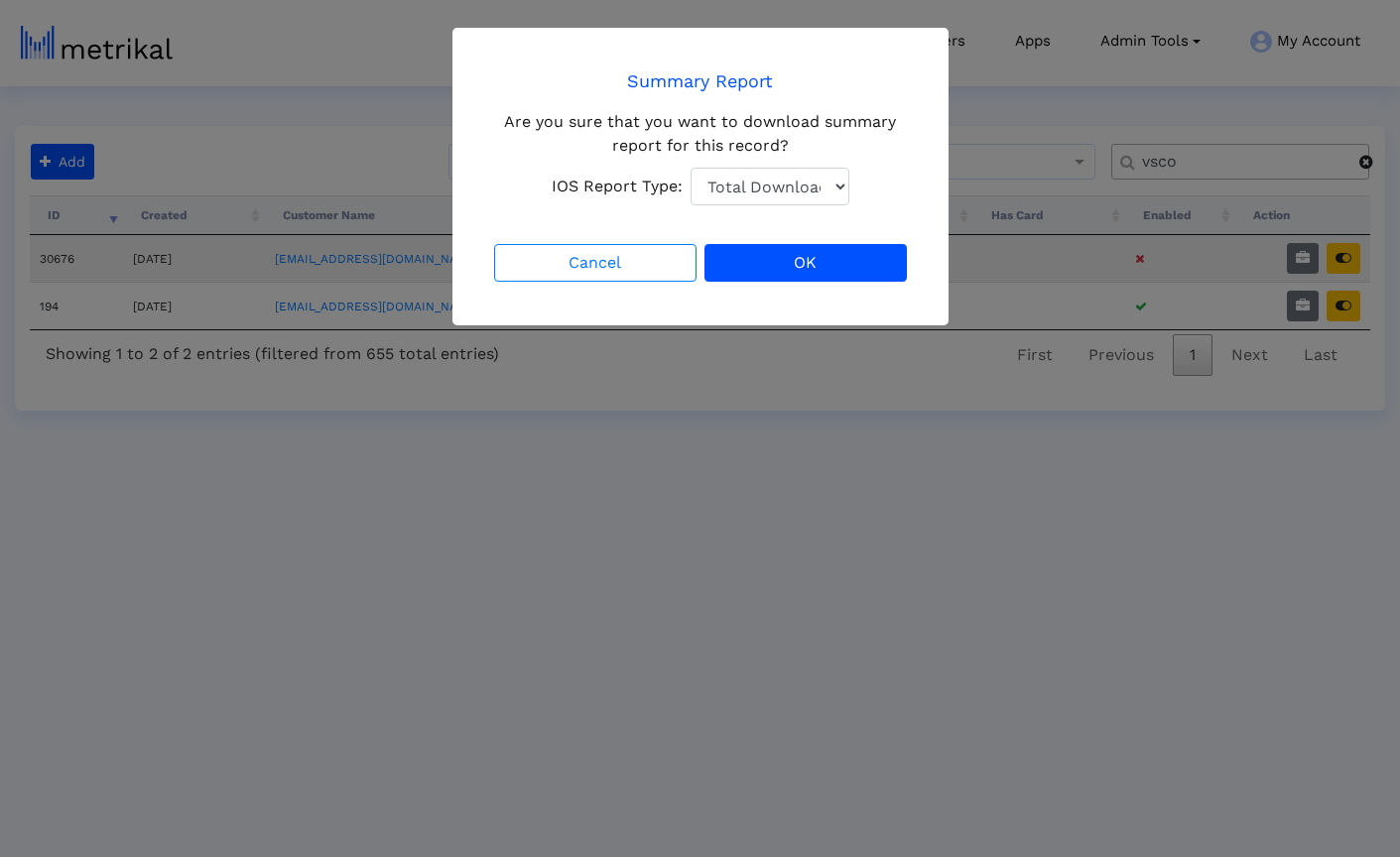 click on "Total Downloads" 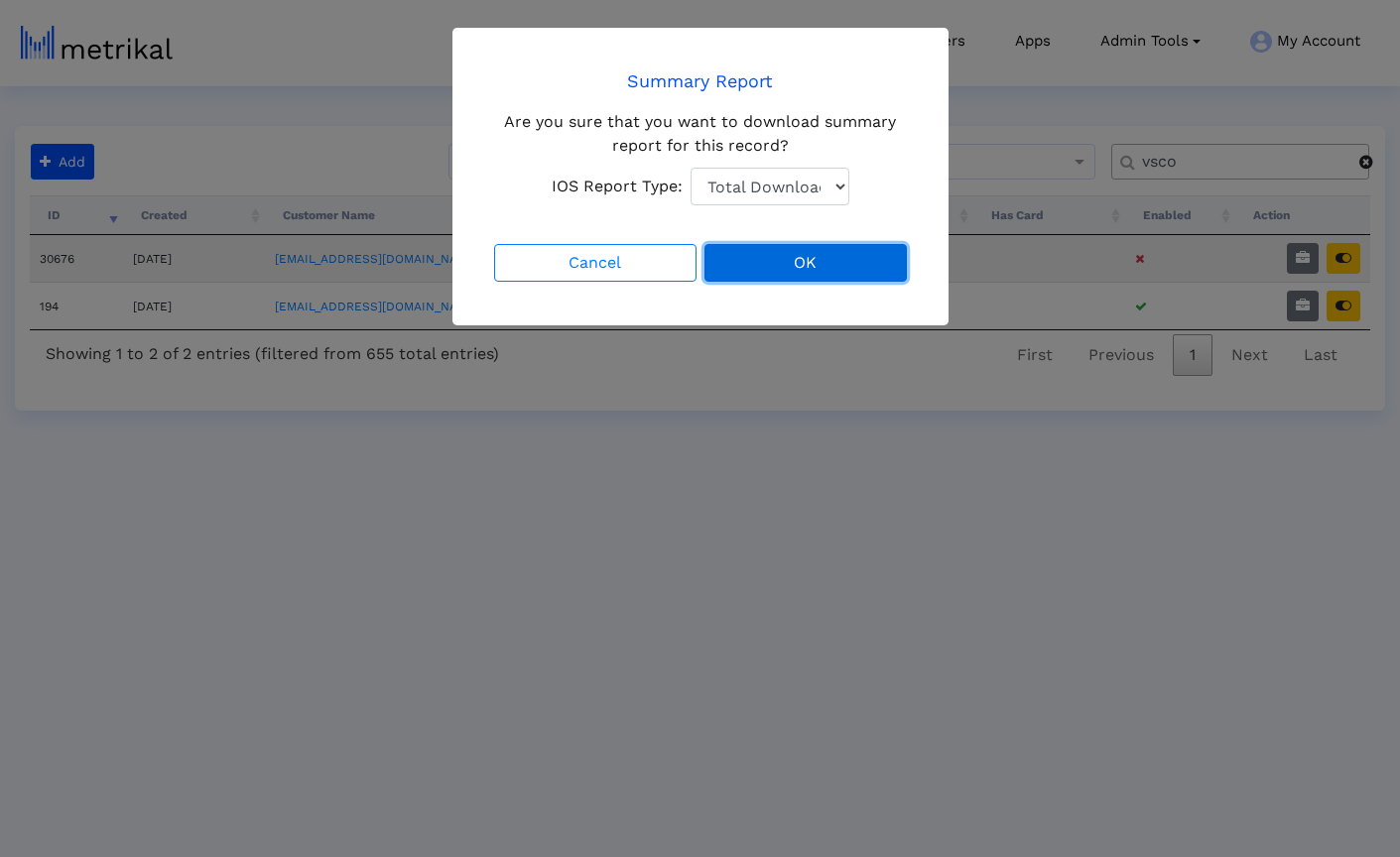 click on "OK" 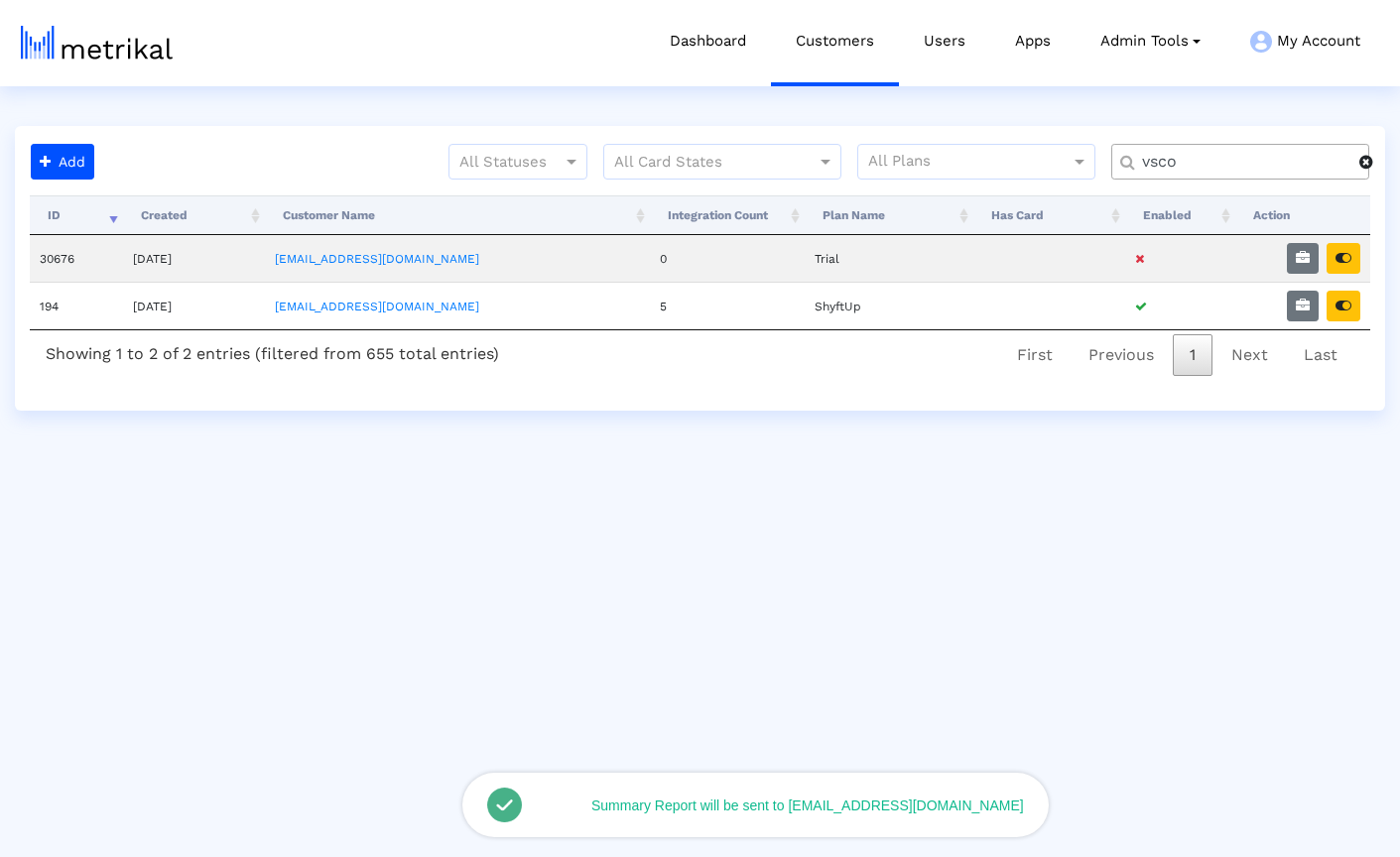 click on "Dashboard Customers Users Apps Admin Tools  Task Manager Subscription Manager Plan Manager Integration Manager Play Console Manager  My Account   Account Settings  Logout  Add All Statuses All Card States All Plans vsco Processing... ID Created Customer Name Integration Count Plan Name Has Card Enabled Action 30676 10/2/2023 ulm@vsco.co 0 Trial 194 10/26/2020 vsco@shyftup.com 5 ShyftUp No matching records found Showing 1 to 2 of 2 entries (filtered from 655 total entries) First Previous 1 Next Last
Summary Report will be sent to deniz@shyftup.com" at bounding box center [700, 205] 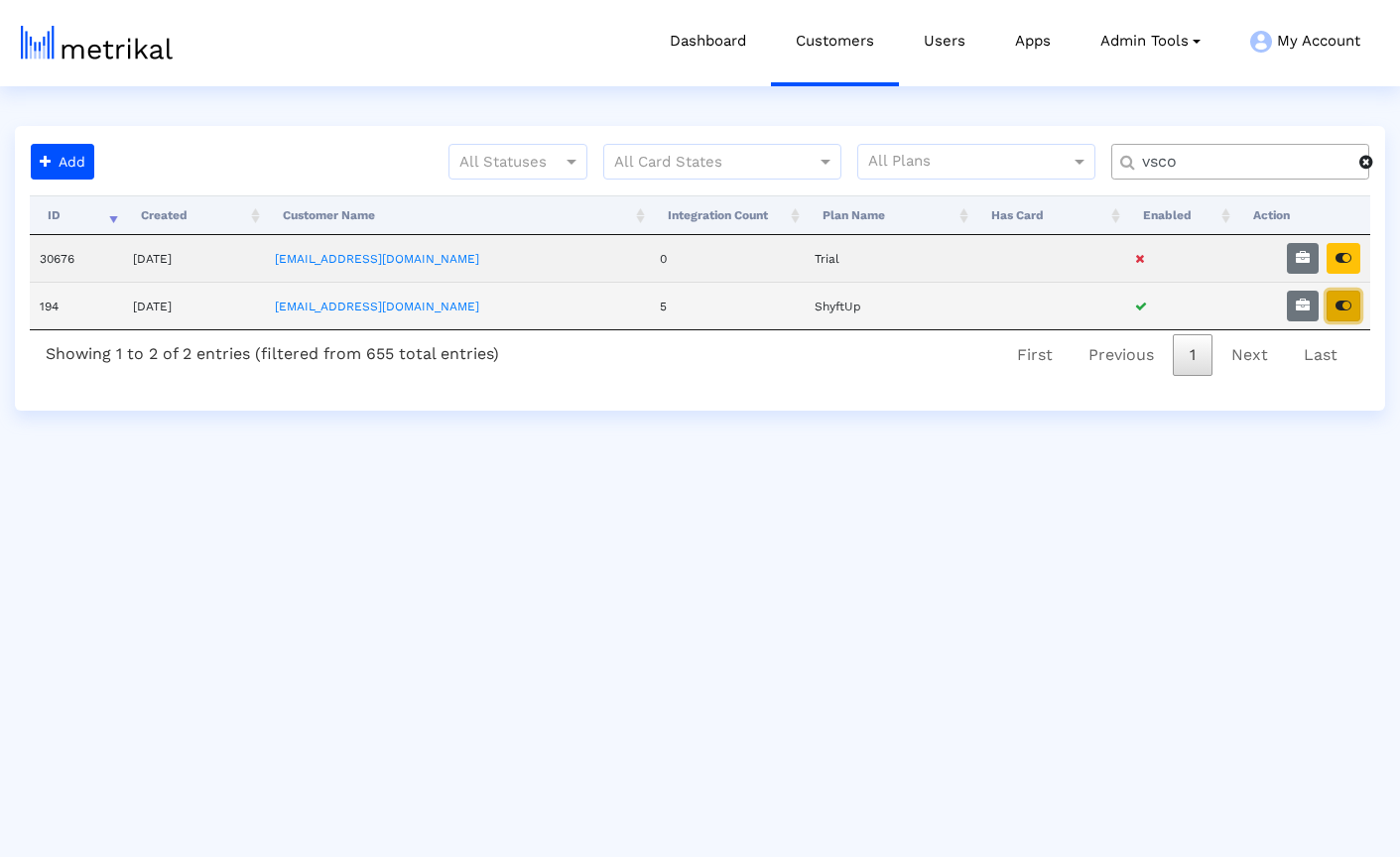 click at bounding box center (1343, 306) 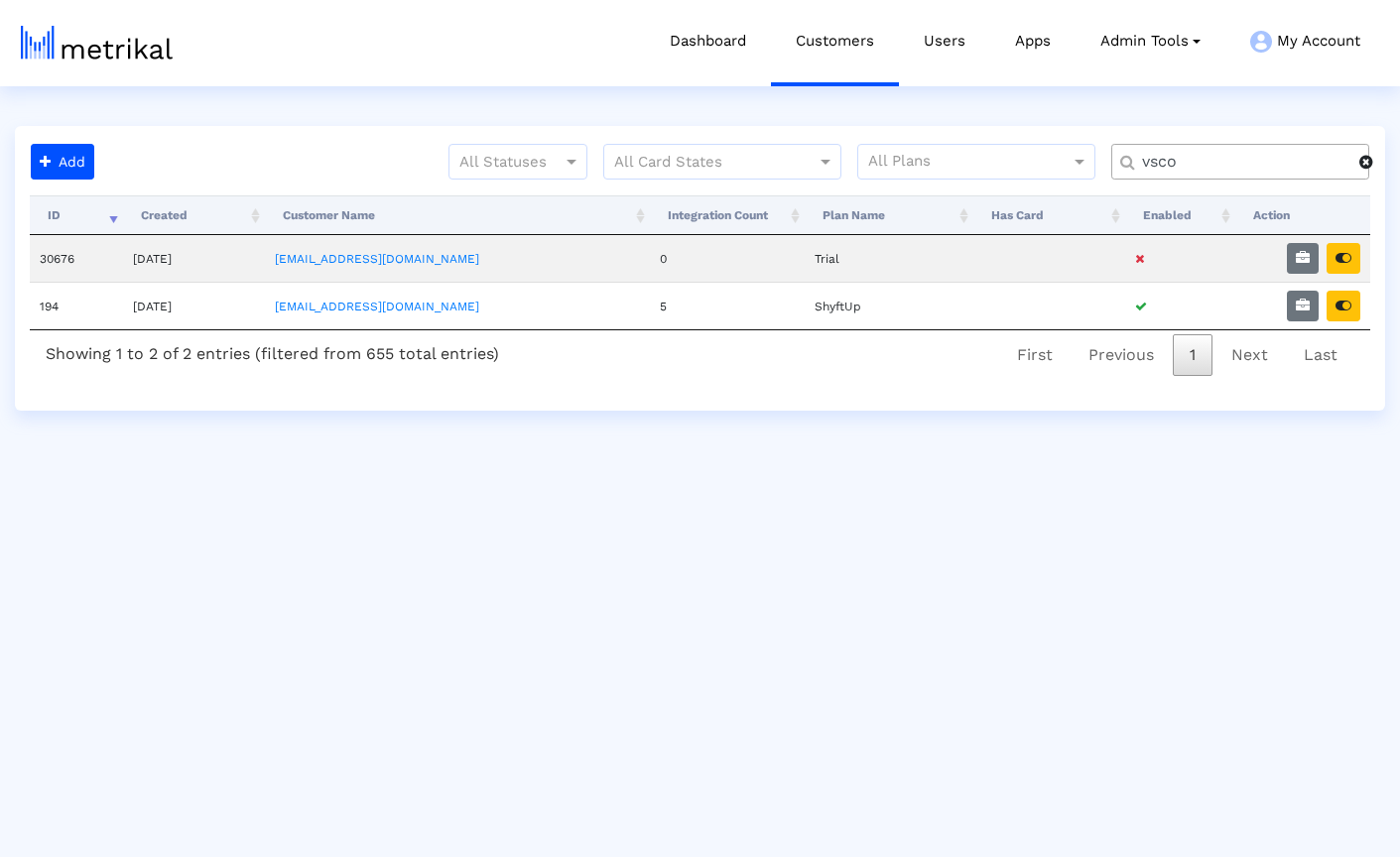 click 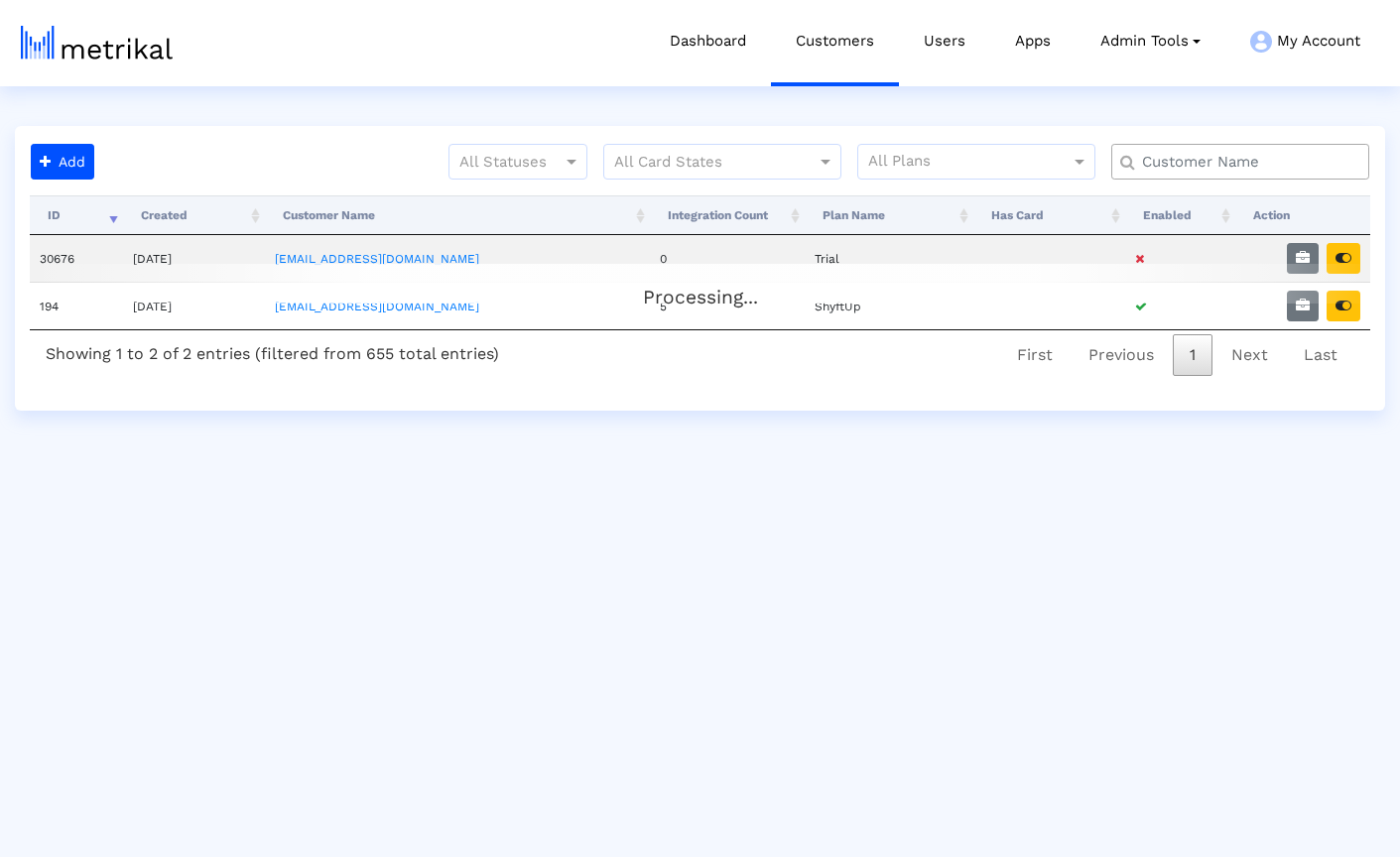 click 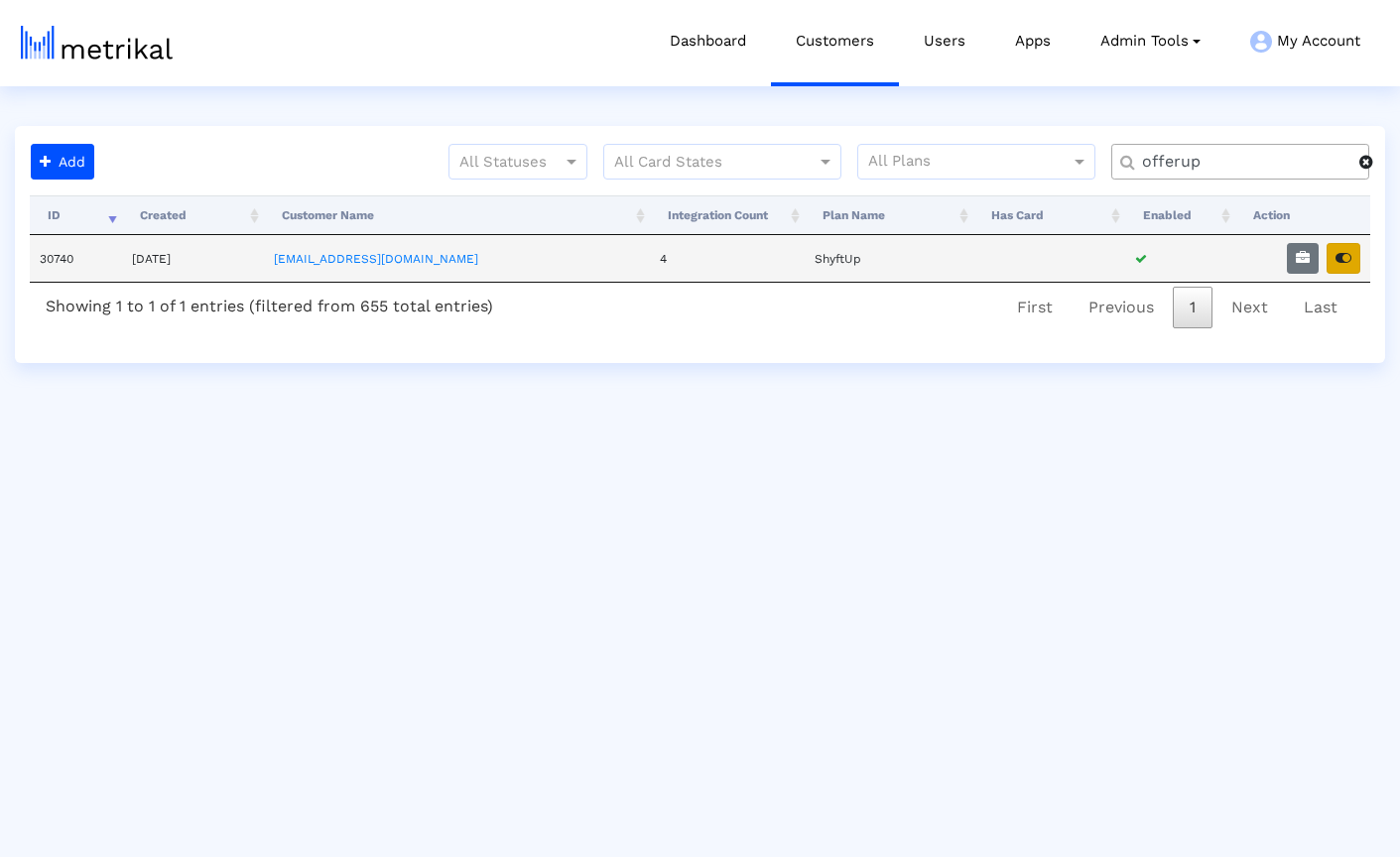 type on "offerup" 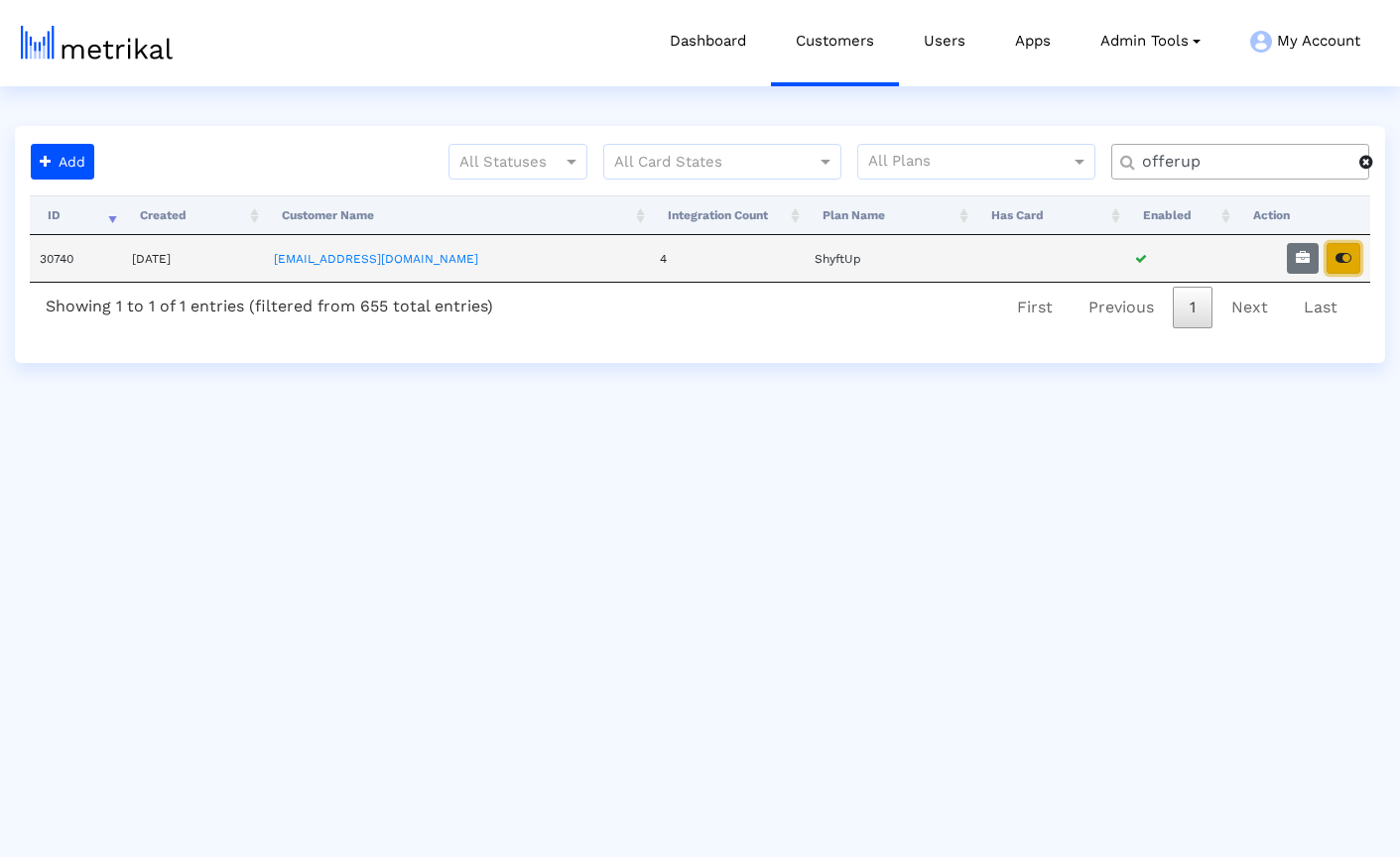 click at bounding box center (1343, 258) 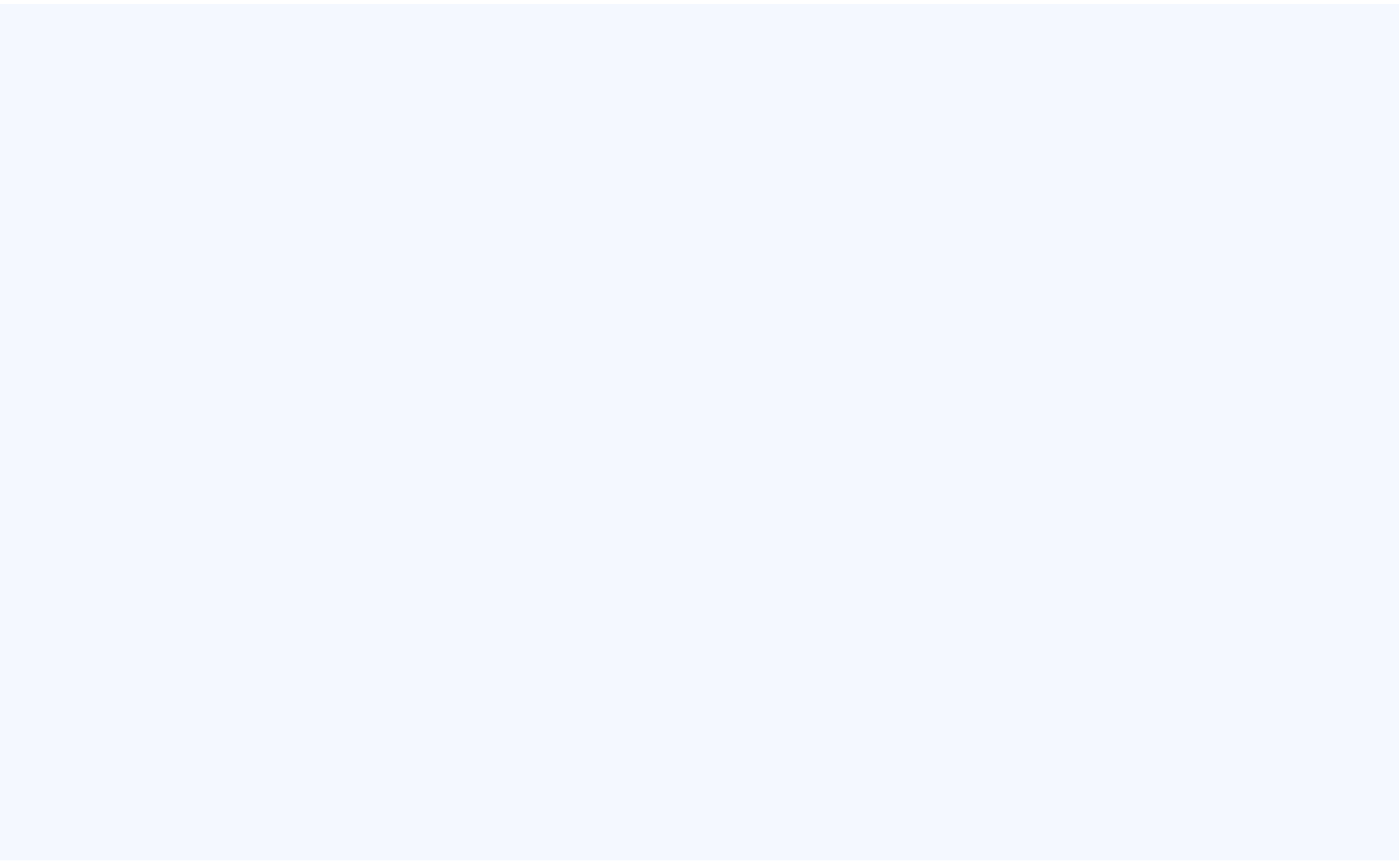 scroll, scrollTop: 0, scrollLeft: 0, axis: both 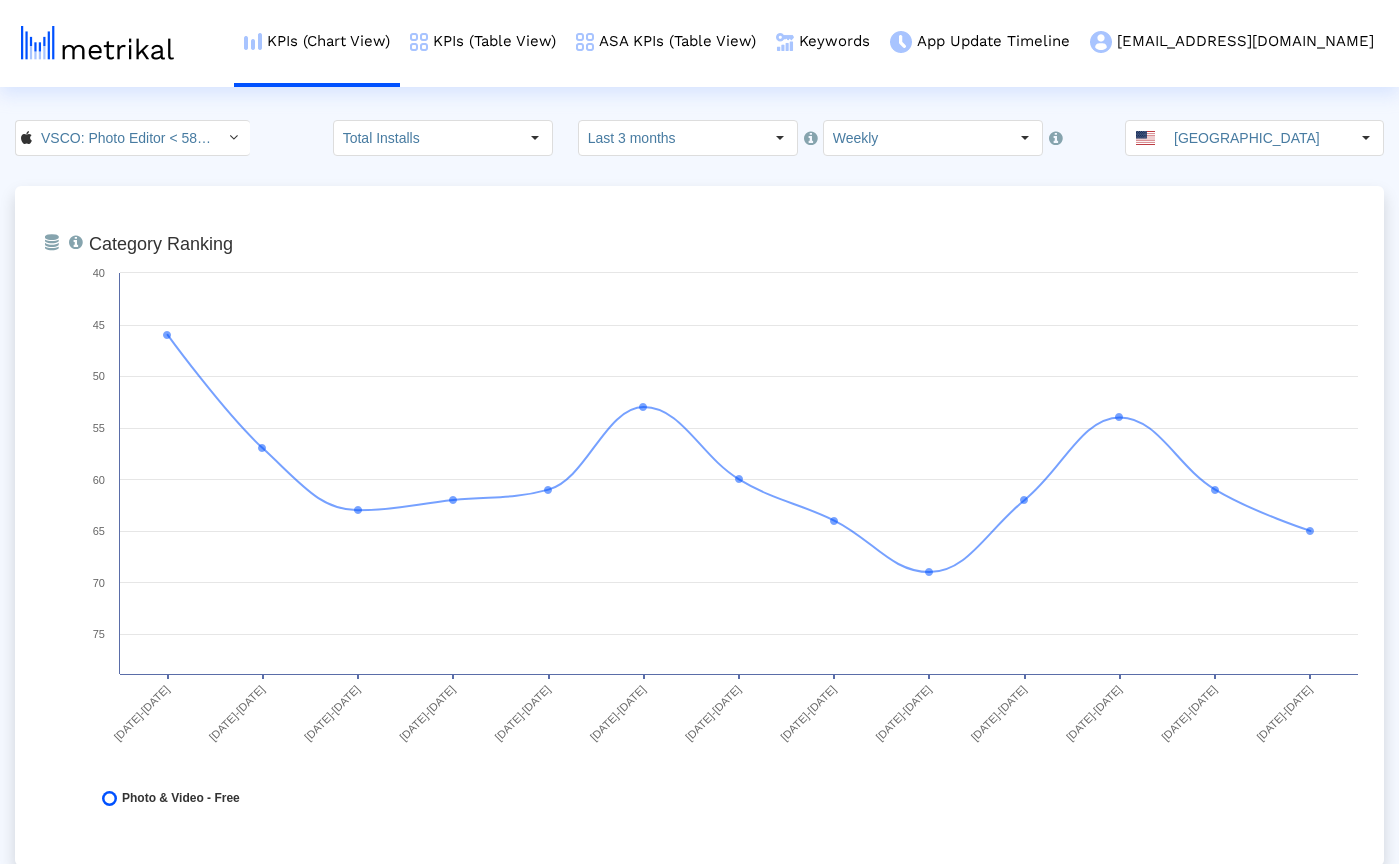 click on "VSCO: Photo Editor < 588013838 > Total Installs  Select how far back from [DATE] you would like to view the data below.  Last 3 months  Select how would like to group the data below.  Weekly United States  From Database   Ranking of the app in the Overall and Category Charts.  Created with Highcharts 8.1.2 Category Ranking [DATE]-[DATE] [DATE]-[DATE] [DATE]-[DATE] [DATE]-[DATE] [DATE]-[DATE] [DATE]-[DATE] [DATE]-[DATE] [DATE]-[DATE] [DATE]-[DATE] [DATE]-[DATE] [DATE]-[DATE] [DATE]-[DATE] [DATE]-[DATE] 40 45 50 55 60 65 70 75
Photo & Video - Free" 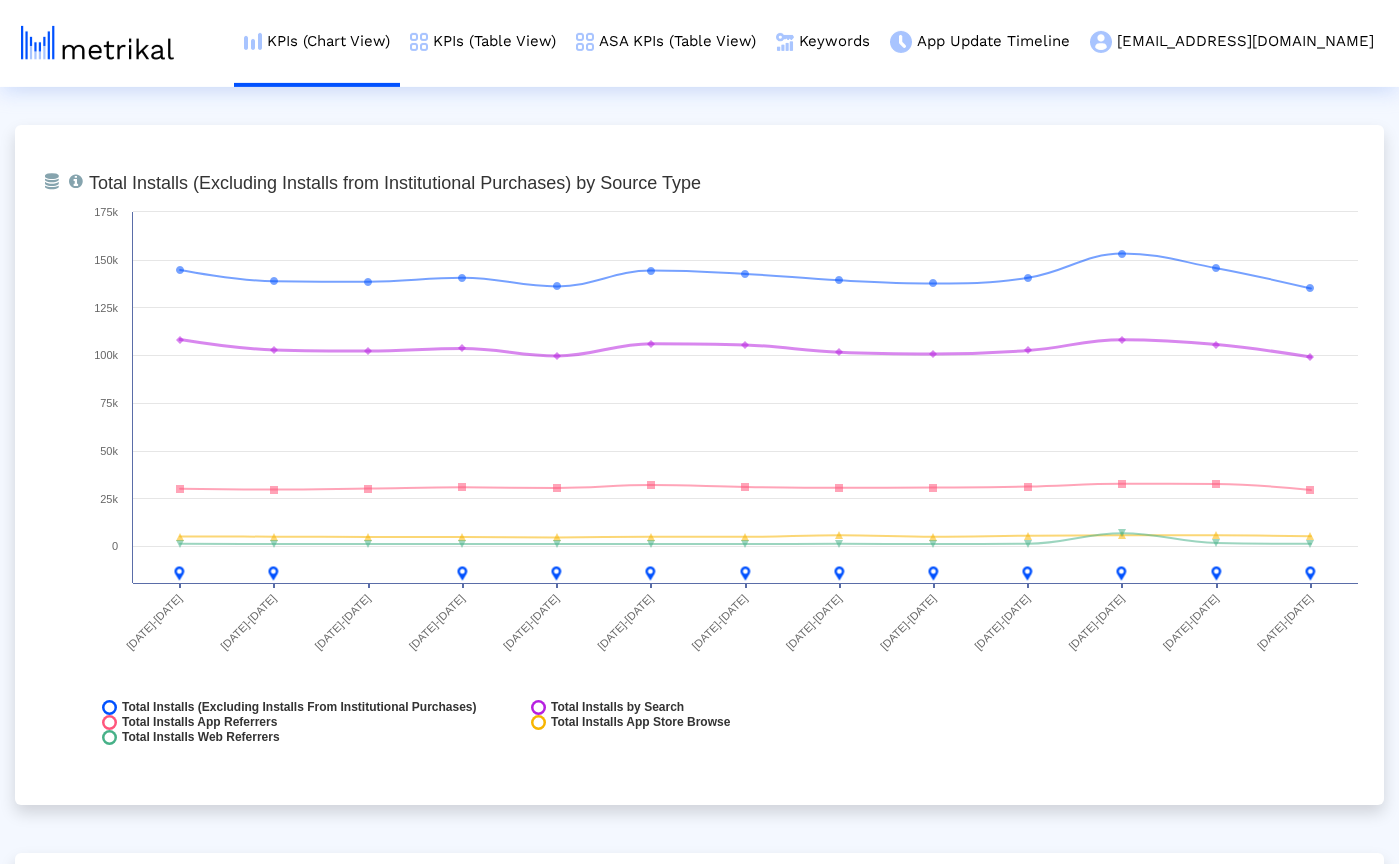 scroll, scrollTop: 2228, scrollLeft: 0, axis: vertical 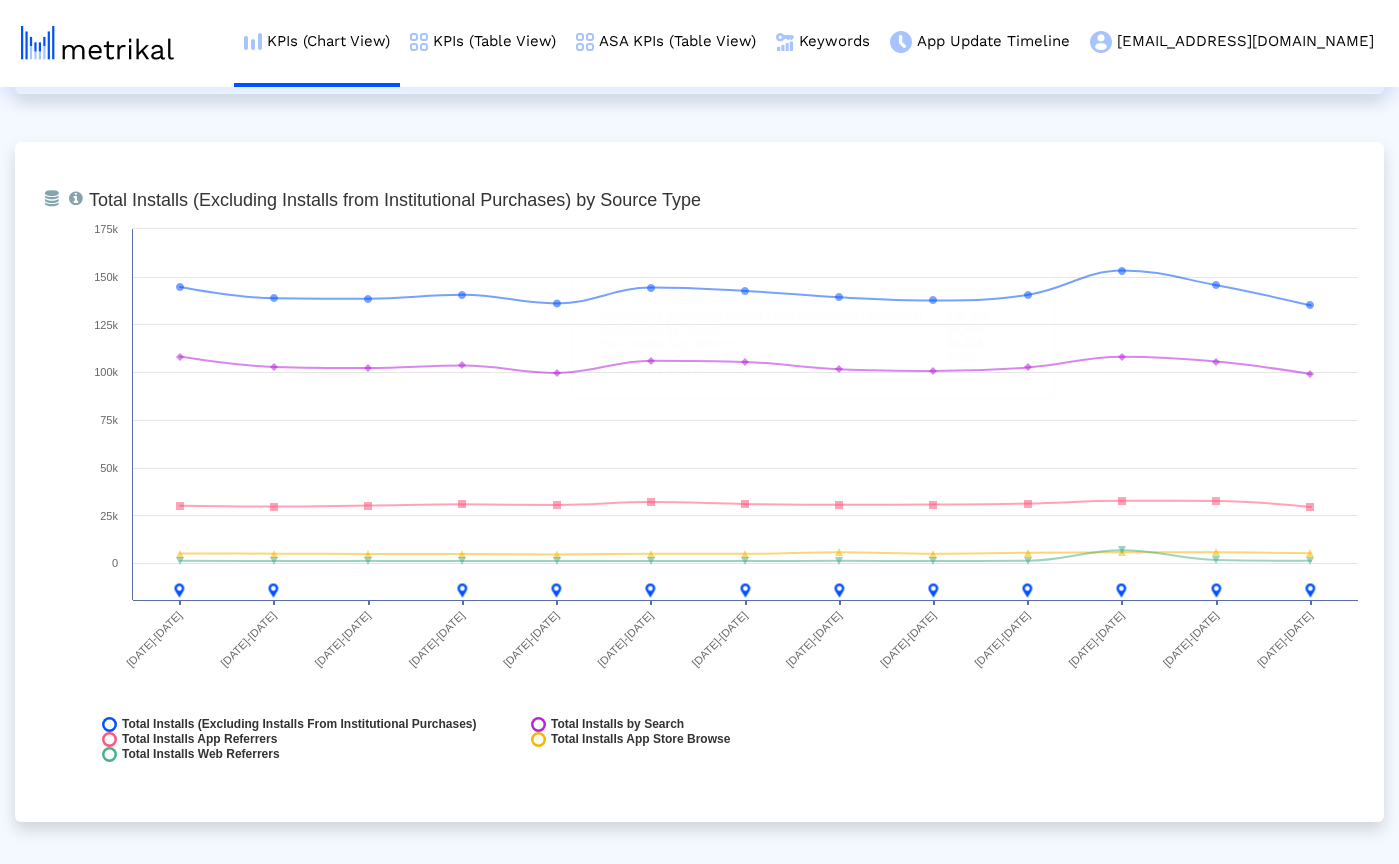 click on "From Database   Ranking of the app in the Overall and Category Charts.  Created with Highcharts 8.1.2 Category Ranking [DATE]-[DATE] [DATE]-[DATE] [DATE]-[DATE] [DATE]-[DATE] [DATE]-[DATE] [DATE]-[DATE] [DATE]-[DATE] [DATE]-[DATE] [DATE]-[DATE] [DATE]-[DATE] [DATE]-[DATE] [DATE]-[DATE] [DATE]-[DATE] 40 45 50 55 60 65 70 75
Photo & Video - Free
[DATE]-[DATE]
Photo & Video - Free
61
From Database   Total installs that the app received from all sources, reported by App Store Connect.  Created with Highcharts 8.1.2 Total Installs [DATE]-[DATE] [DATE]-[DATE] [DATE]-[DATE] [DATE]-[DATE] [DATE]-[DATE] [DATE]-[DATE] [DATE]-[DATE] [DATE]-[DATE] [DATE]-[DATE] [DATE]-[DATE] [DATE]-[DATE]" 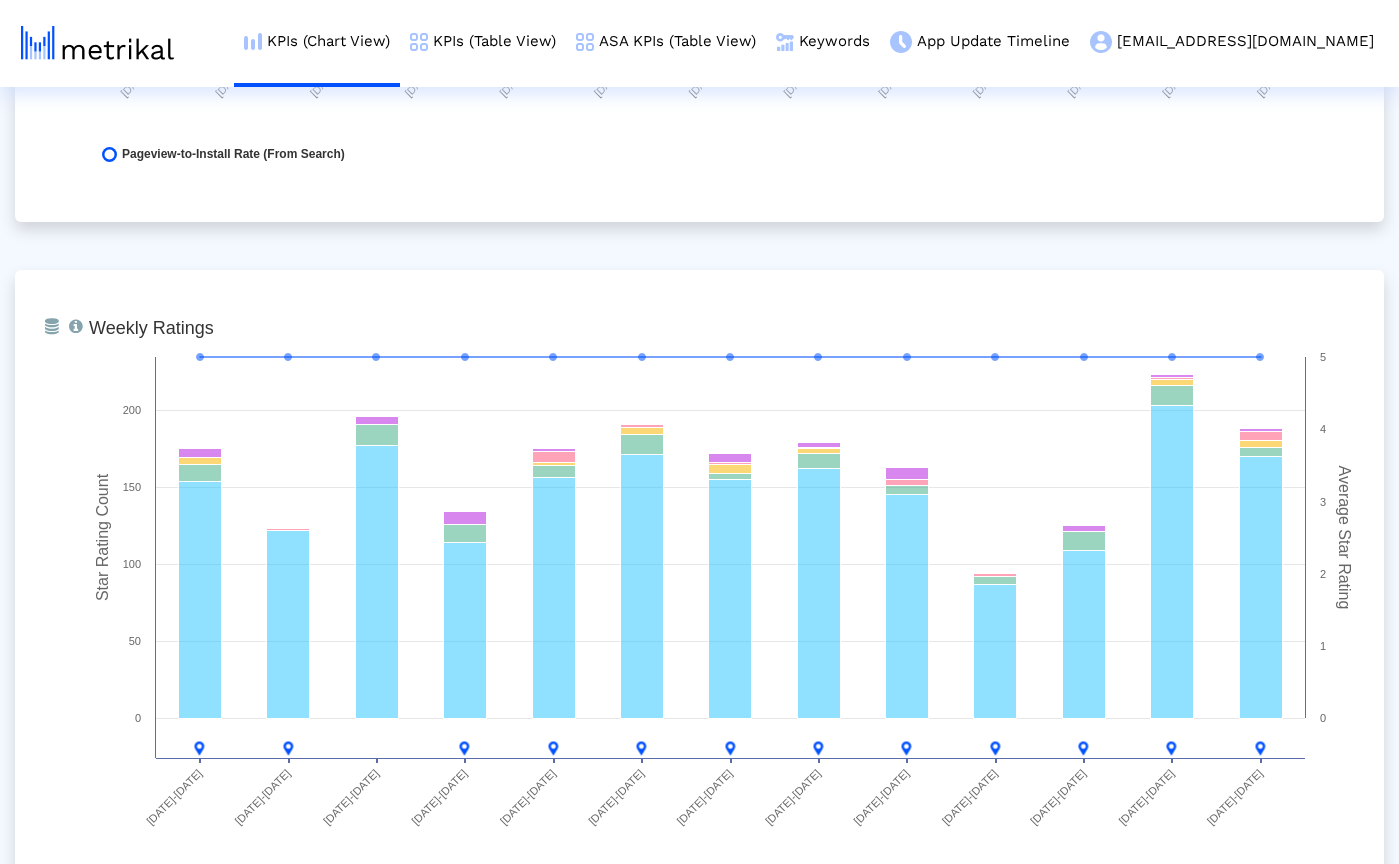 scroll, scrollTop: 5108, scrollLeft: 0, axis: vertical 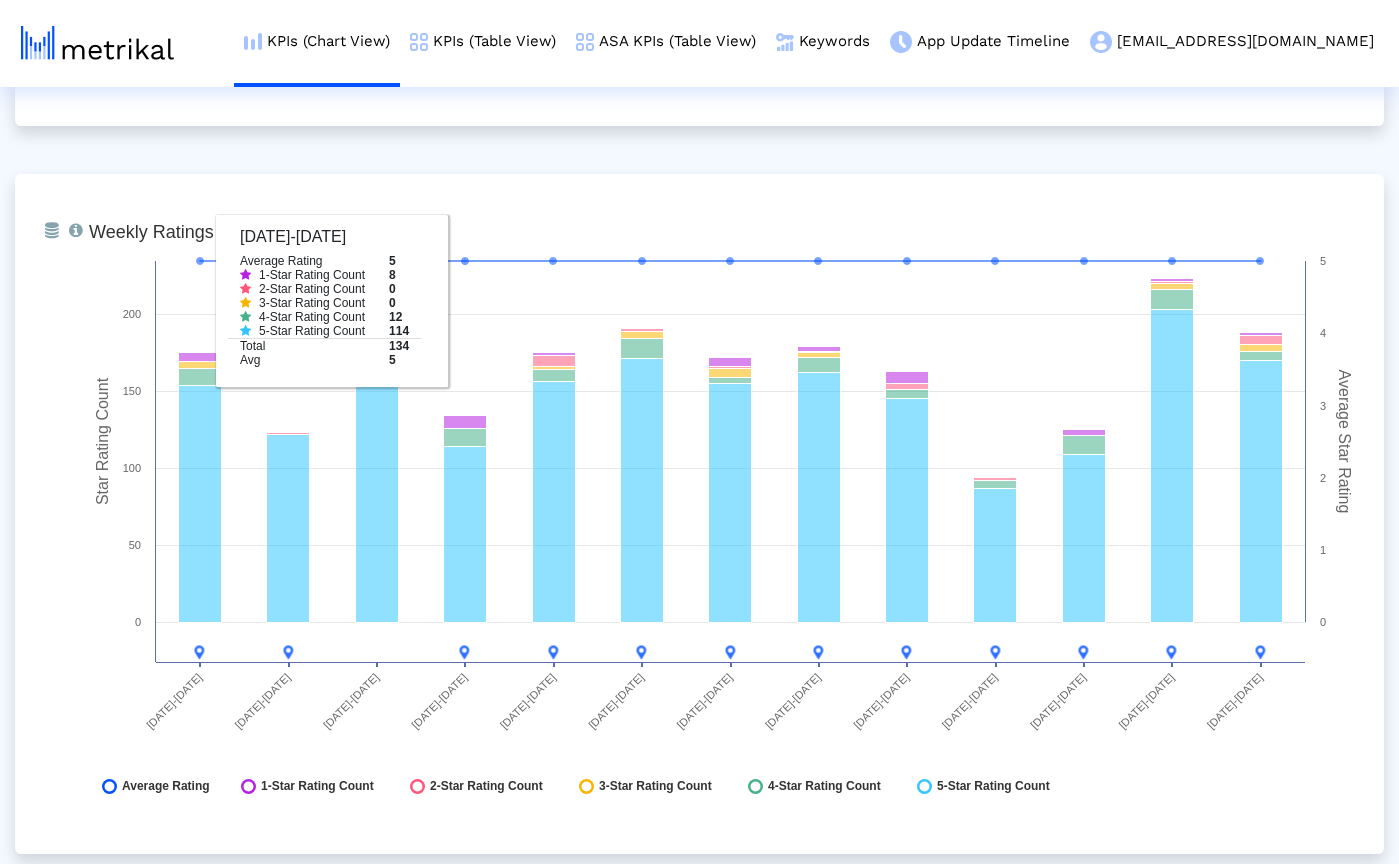click on "From Database   Ranking of the app in the Overall and Category Charts.  Created with Highcharts 8.1.2 Category Ranking [DATE]-[DATE] [DATE]-[DATE] [DATE]-[DATE] [DATE]-[DATE] [DATE]-[DATE] [DATE]-[DATE] [DATE]-[DATE] [DATE]-[DATE] [DATE]-[DATE] [DATE]-[DATE] [DATE]-[DATE] [DATE]-[DATE] [DATE]-[DATE] 40 45 50 55 60 65 70 75
Photo & Video - Free
[DATE]-[DATE]
Photo & Video - Free
61
From Database   Total installs that the app received from all sources, reported by App Store Connect.  Created with Highcharts 8.1.2 Total Installs [DATE]-[DATE] [DATE]-[DATE] [DATE]-[DATE] [DATE]-[DATE] [DATE]-[DATE] [DATE]-[DATE] [DATE]-[DATE] [DATE]-[DATE] [DATE]-[DATE] [DATE]-[DATE] [DATE]-[DATE]" 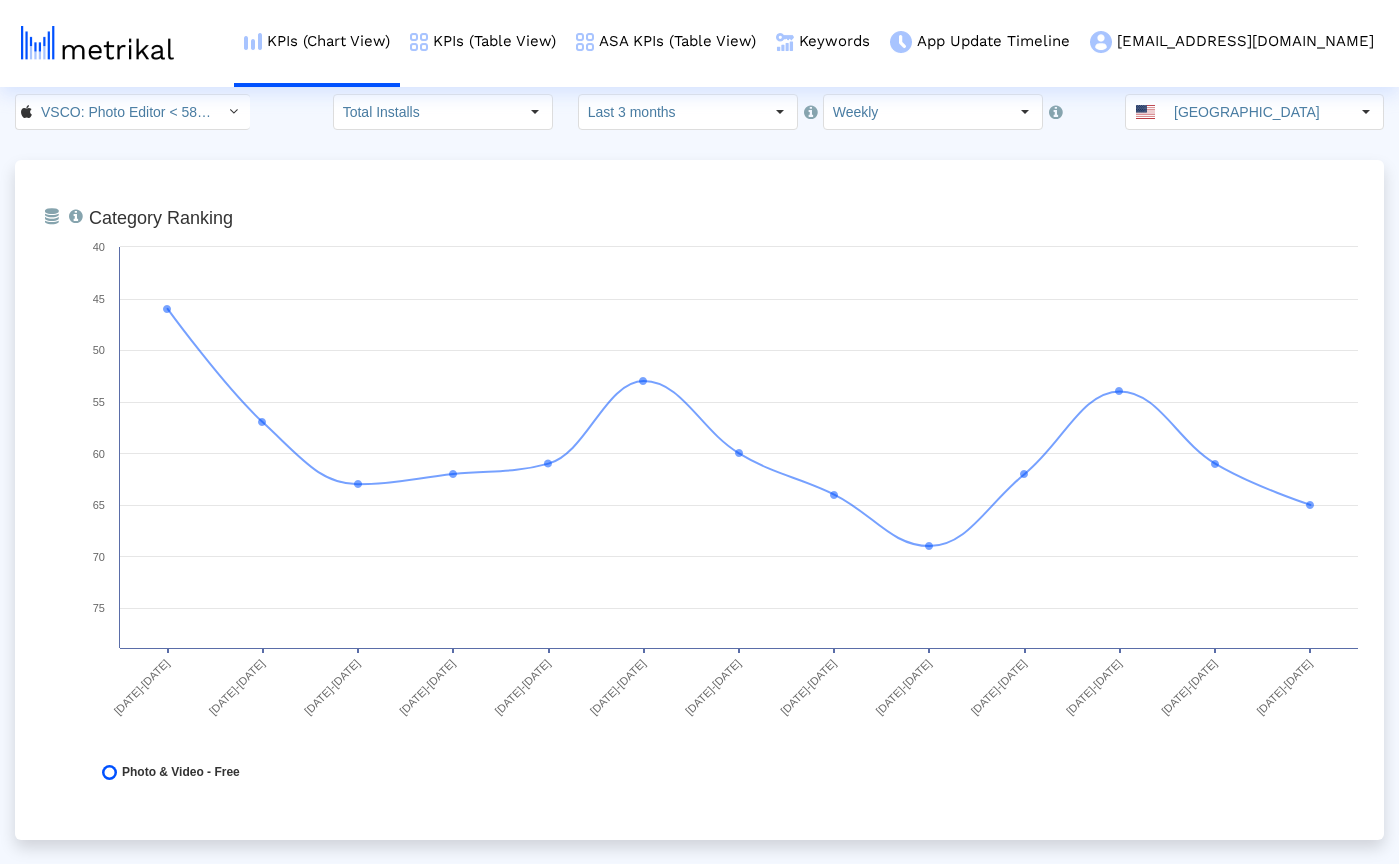 scroll, scrollTop: 0, scrollLeft: 0, axis: both 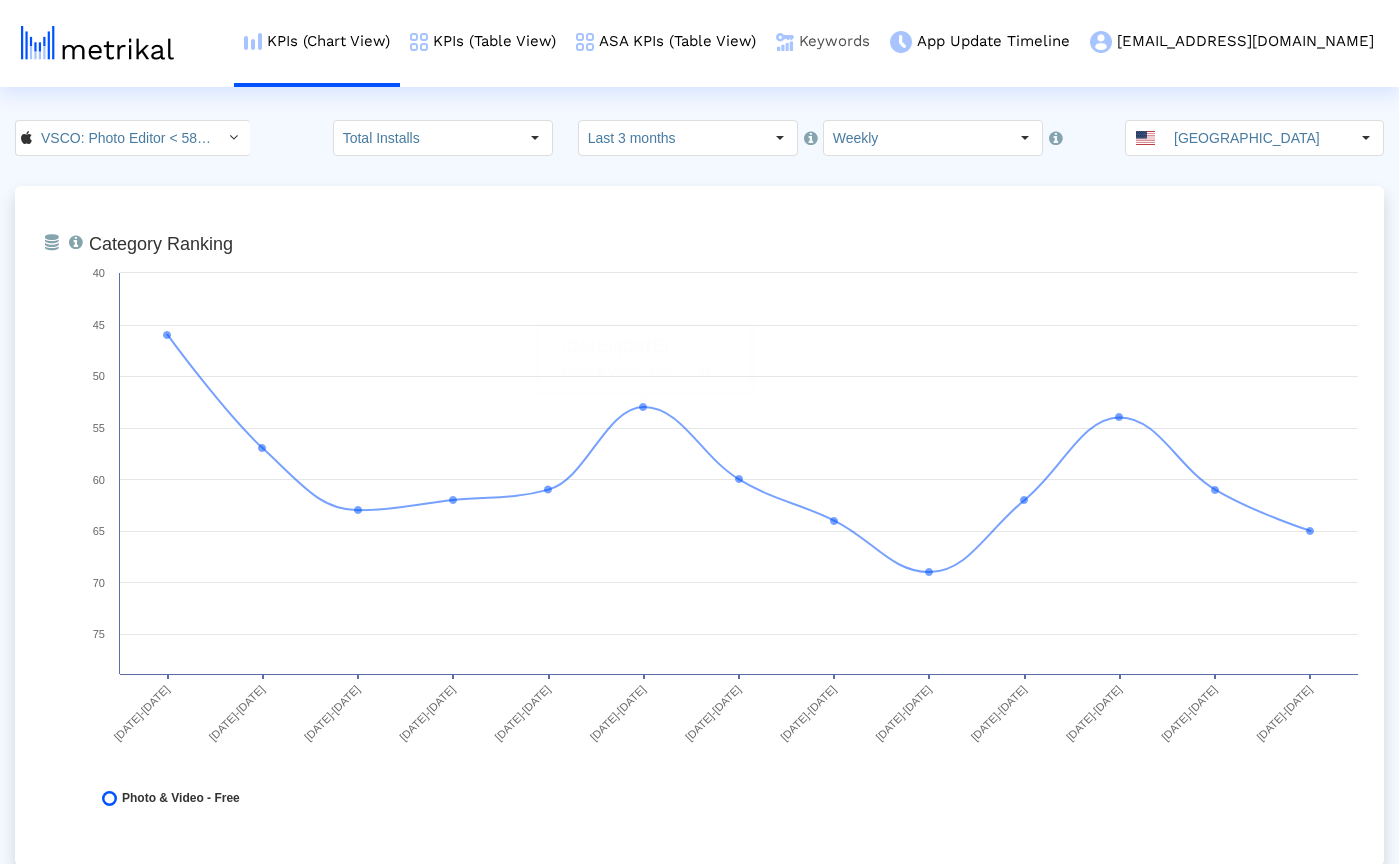 click on "Keywords" at bounding box center [823, 41] 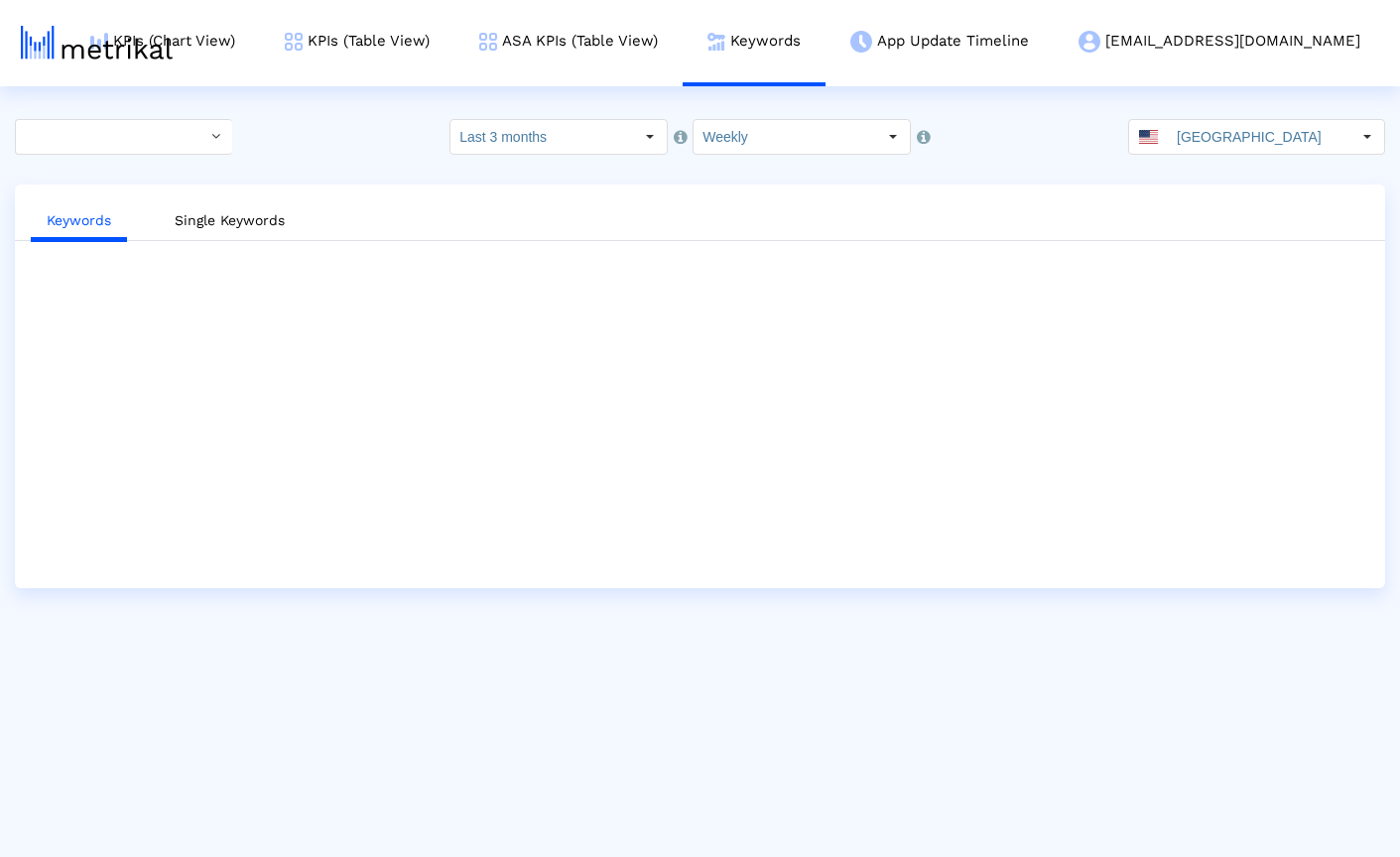 click on "Select how far back from [DATE] you would like to view the data below.  Last 3 months  Select how would like to group the data below.  Weekly [GEOGRAPHIC_DATA]  Keywords   Single Keywords" 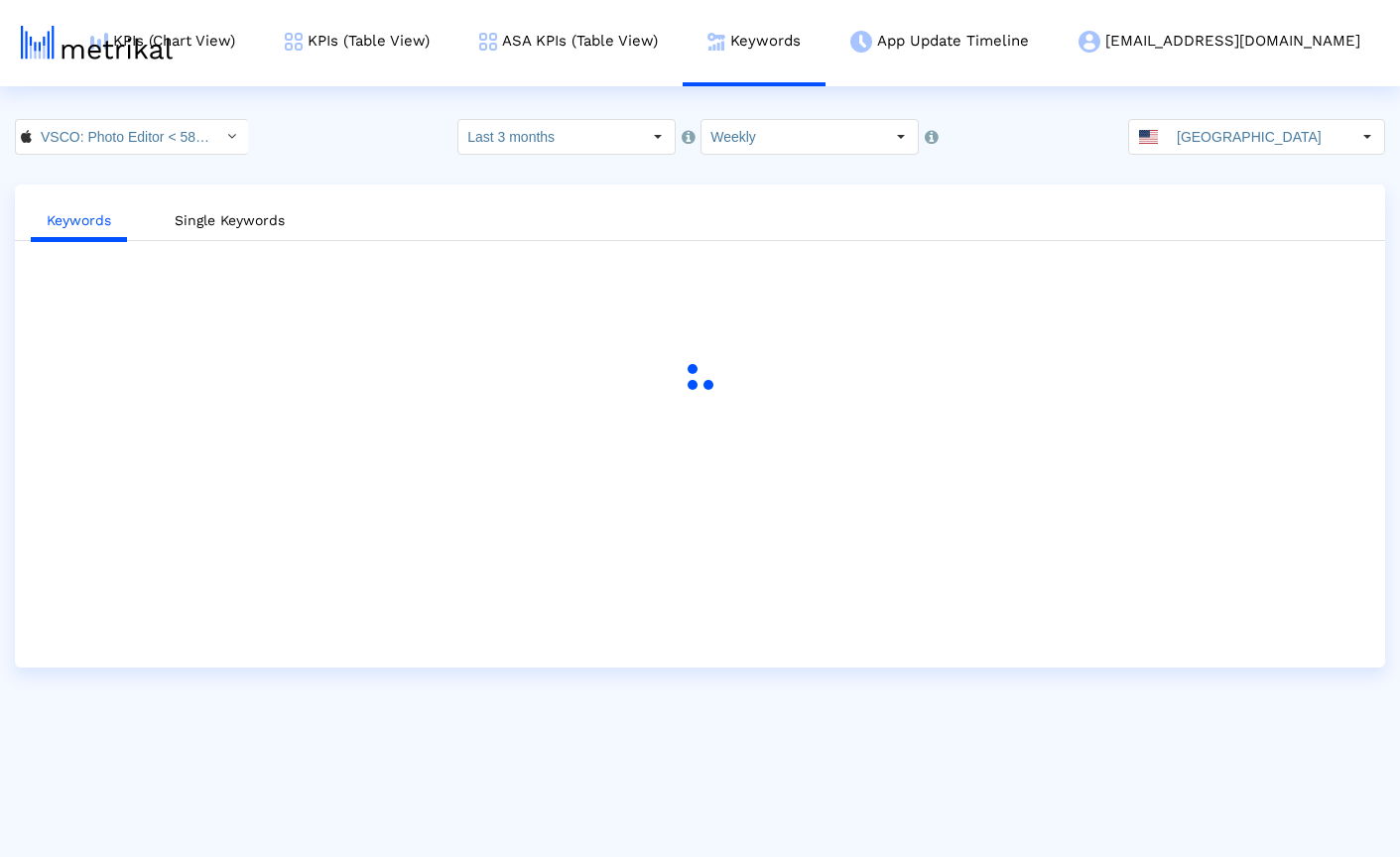click on "VSCO: Photo Editor < 588013838 >  Select how far back from [DATE] you would like to view the data below.  Last 3 months  Select how would like to group the data below.  Weekly [GEOGRAPHIC_DATA]  Keywords   Single Keywords" 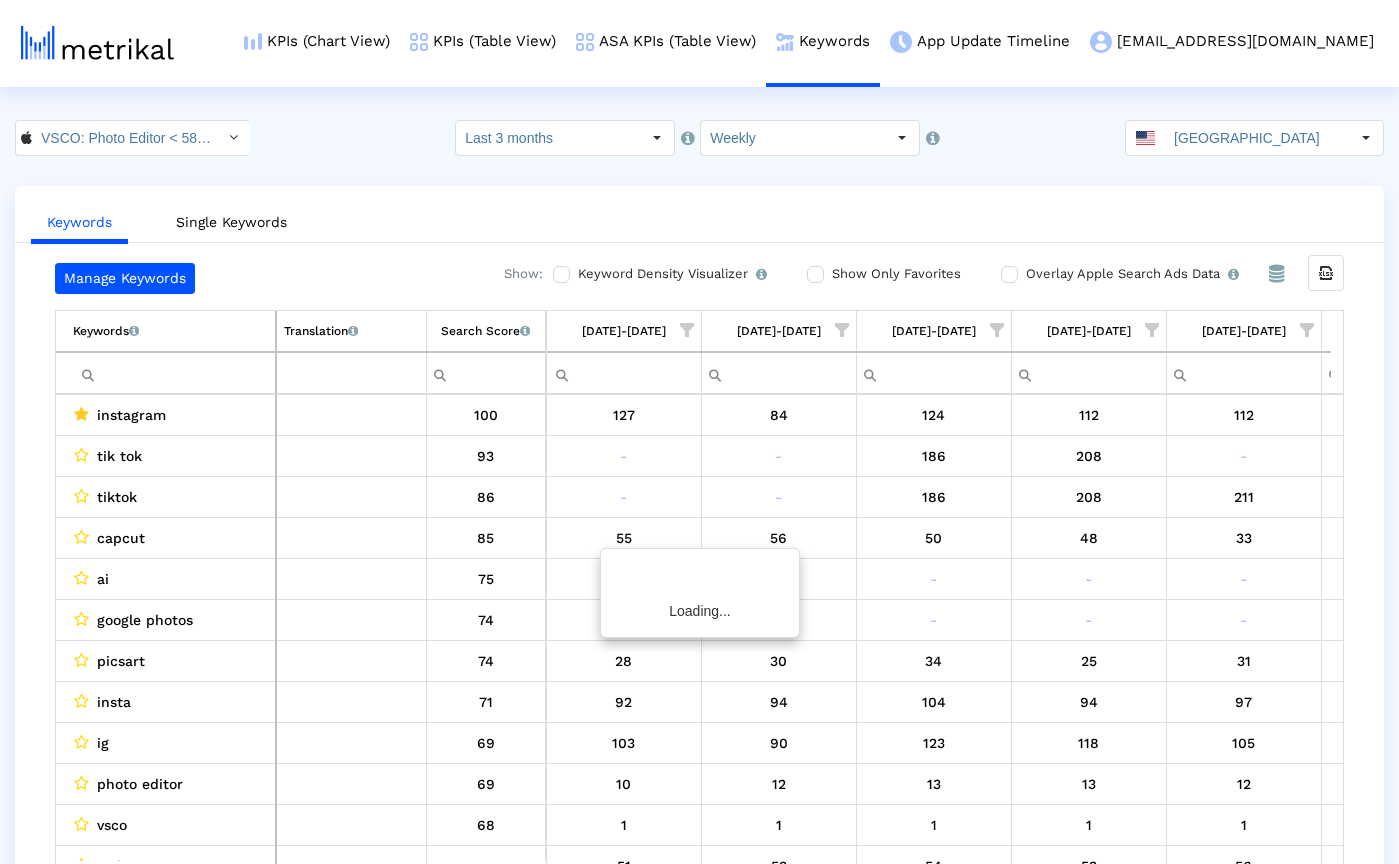 scroll, scrollTop: 0, scrollLeft: 1230, axis: horizontal 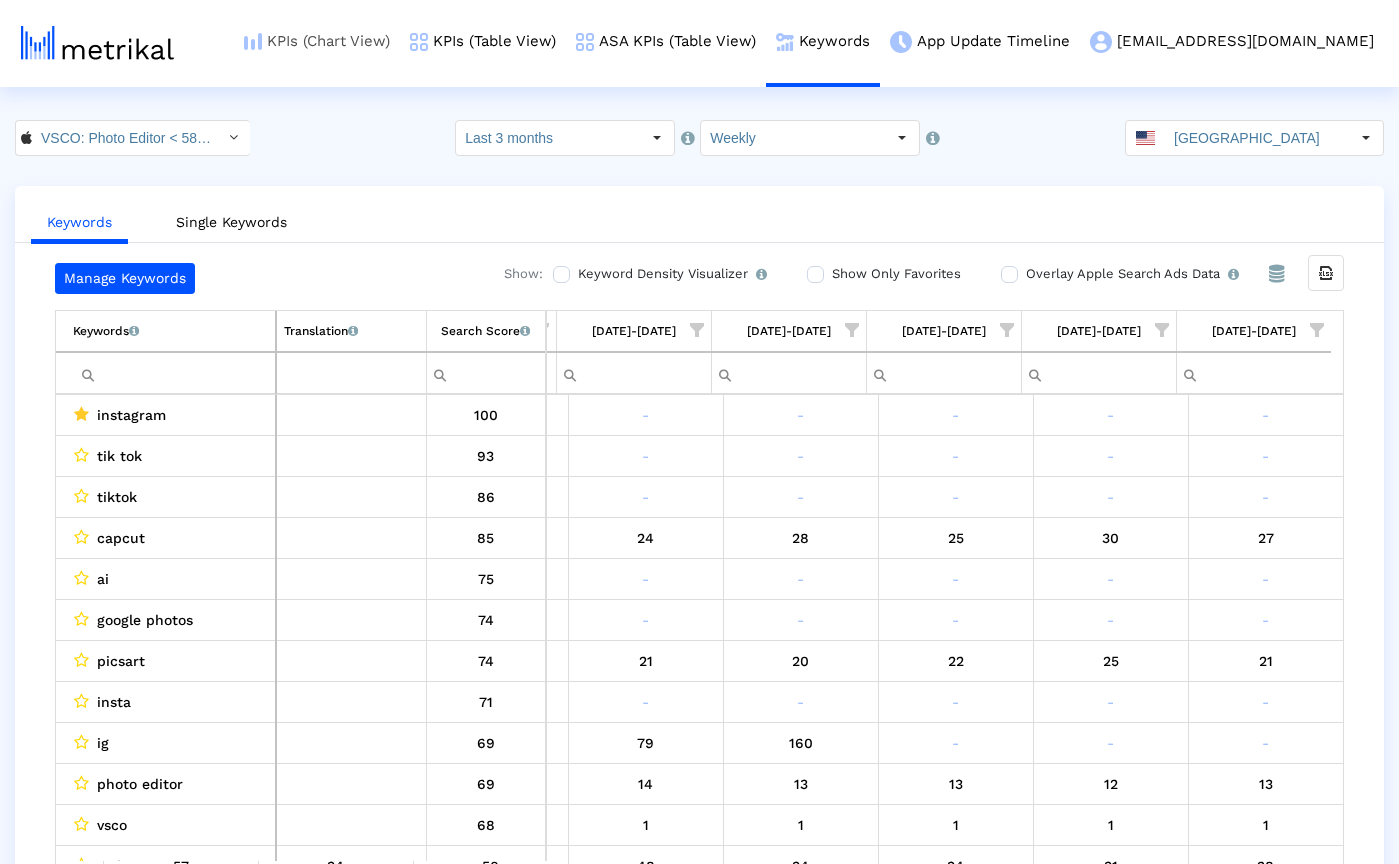 click on "KPIs (Chart View)" at bounding box center (317, 41) 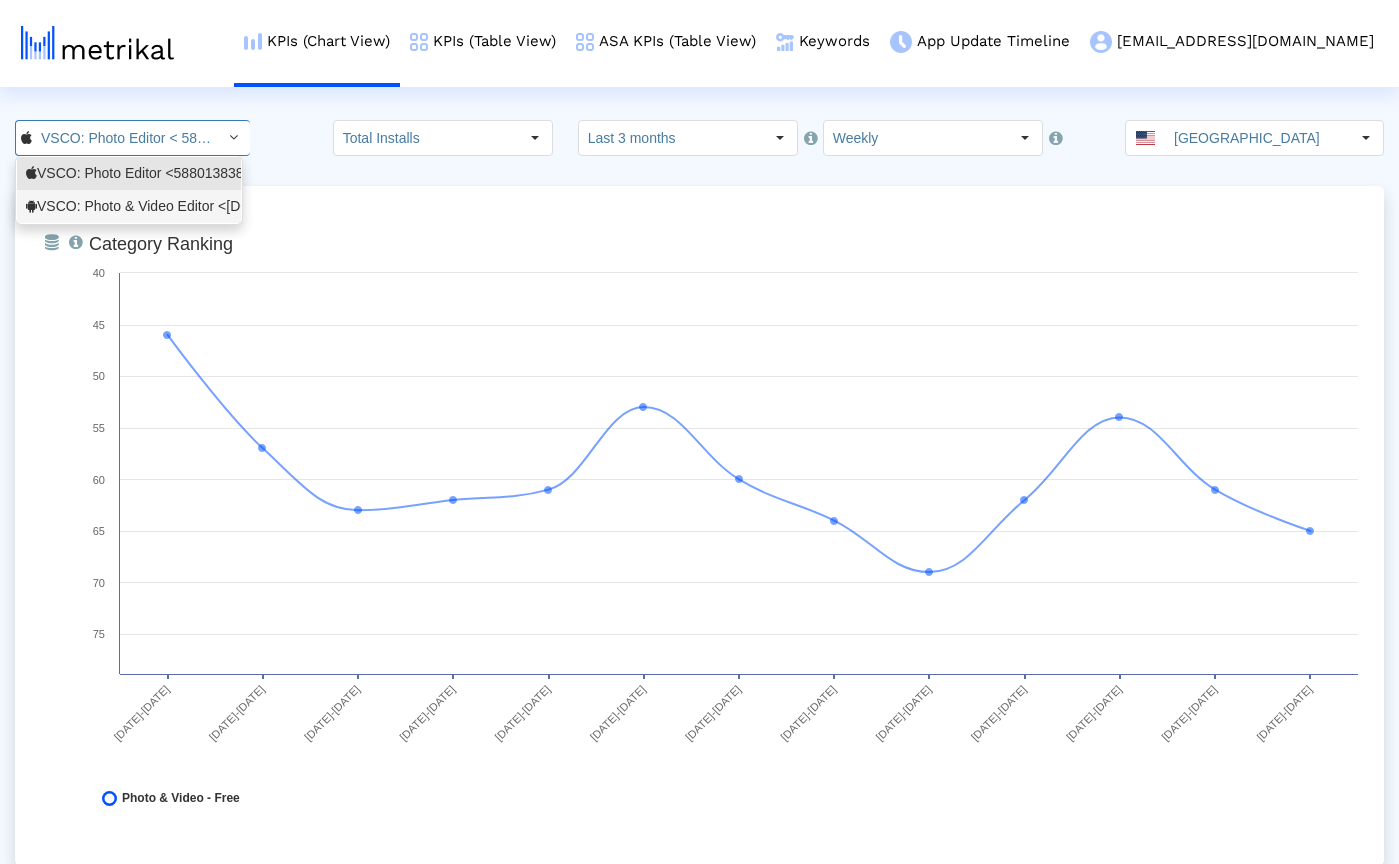 click on "VSCO: Photo & Video Editor <[DOMAIN_NAME]>" at bounding box center (129, 206) 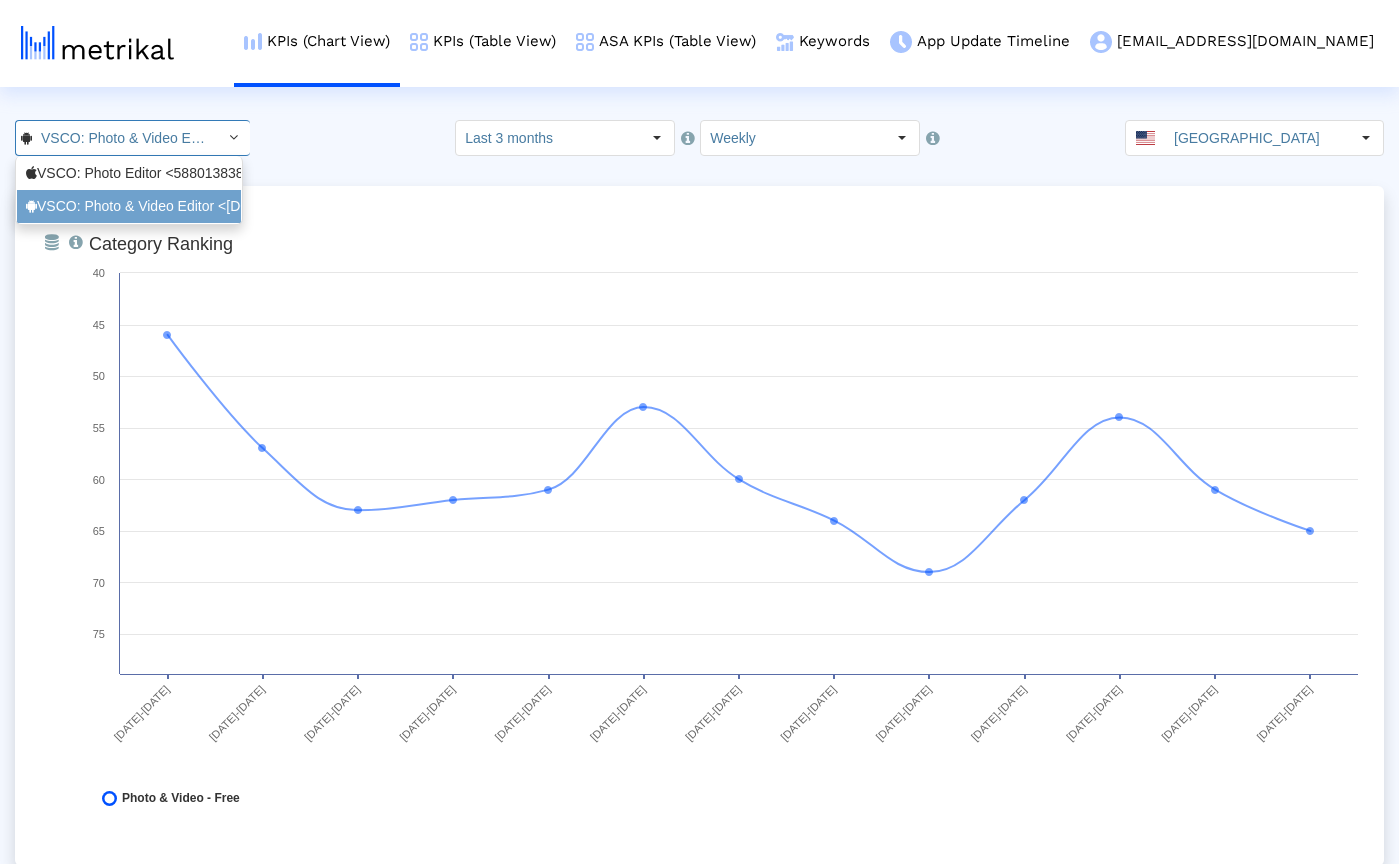 scroll, scrollTop: 0, scrollLeft: 136, axis: horizontal 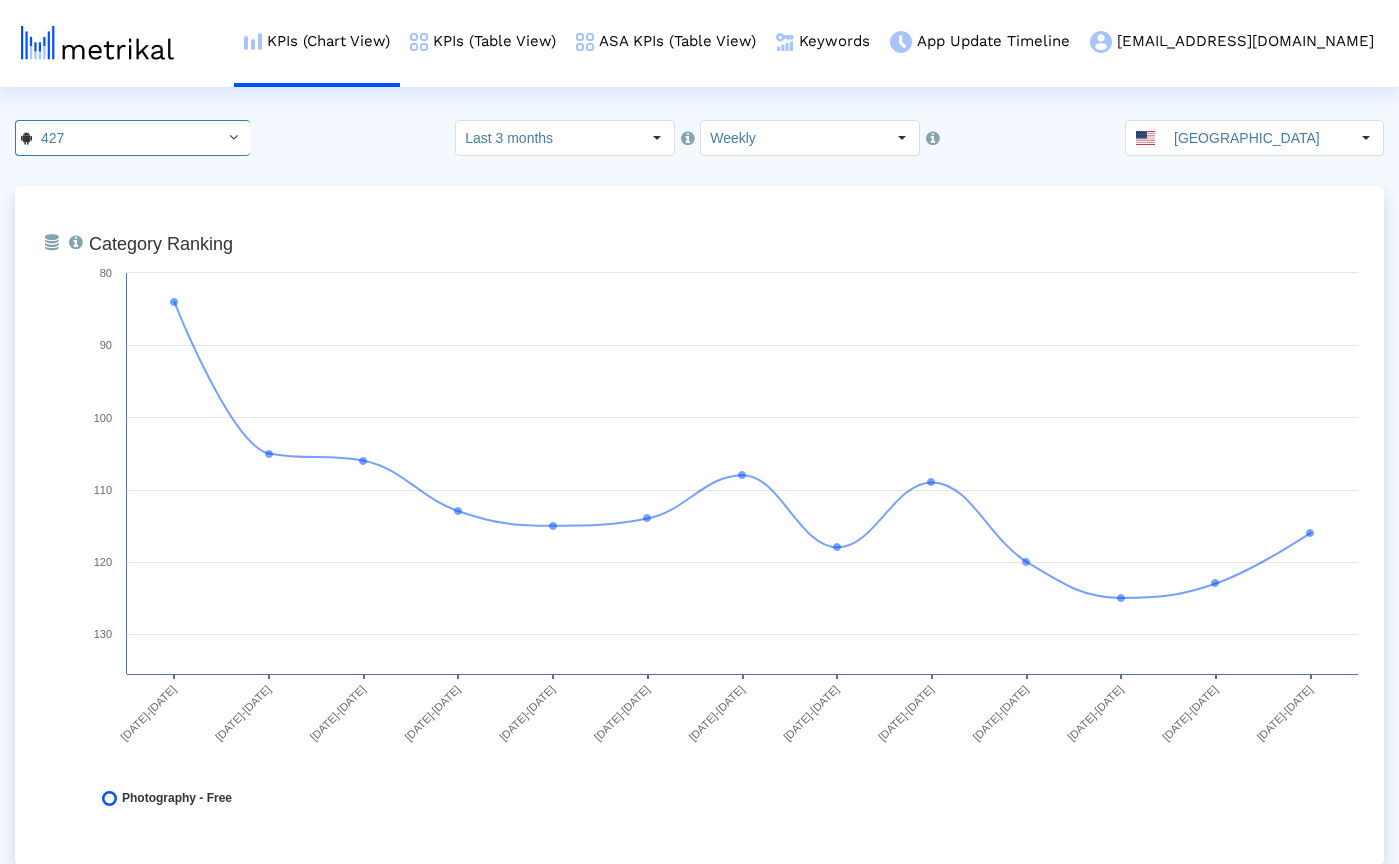 click on "427 Pull down to refresh... Release to refresh... Refreshing...  VSCO: Photo Editor <588013838>   VSCO: Photo & Video Editor <[DOMAIN_NAME]>  Loading...  Select how far back from [DATE] you would like to view the data below.  Last 3 months  Select how would like to group the data below.  Weekly [GEOGRAPHIC_DATA]" 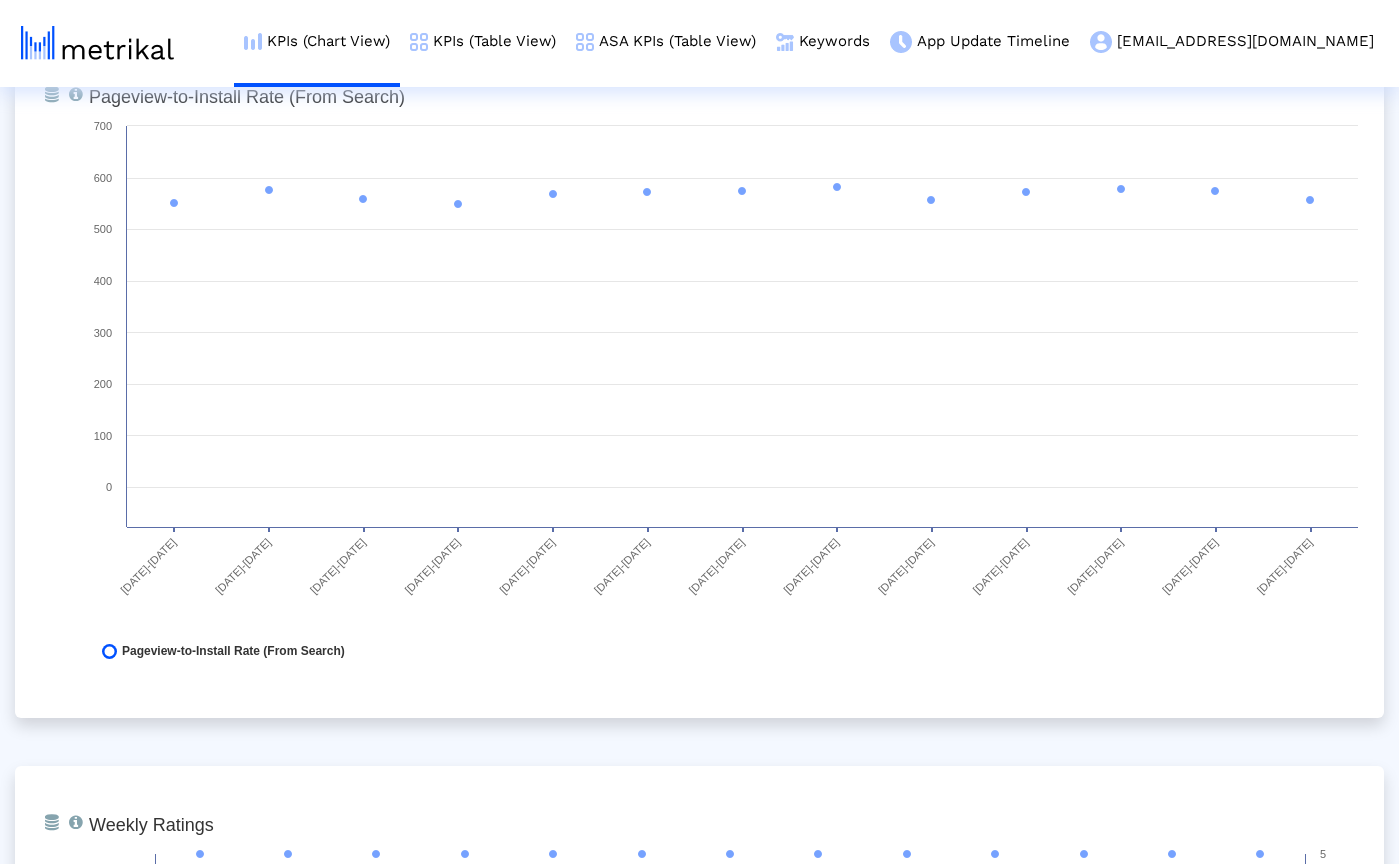 scroll, scrollTop: 5156, scrollLeft: 0, axis: vertical 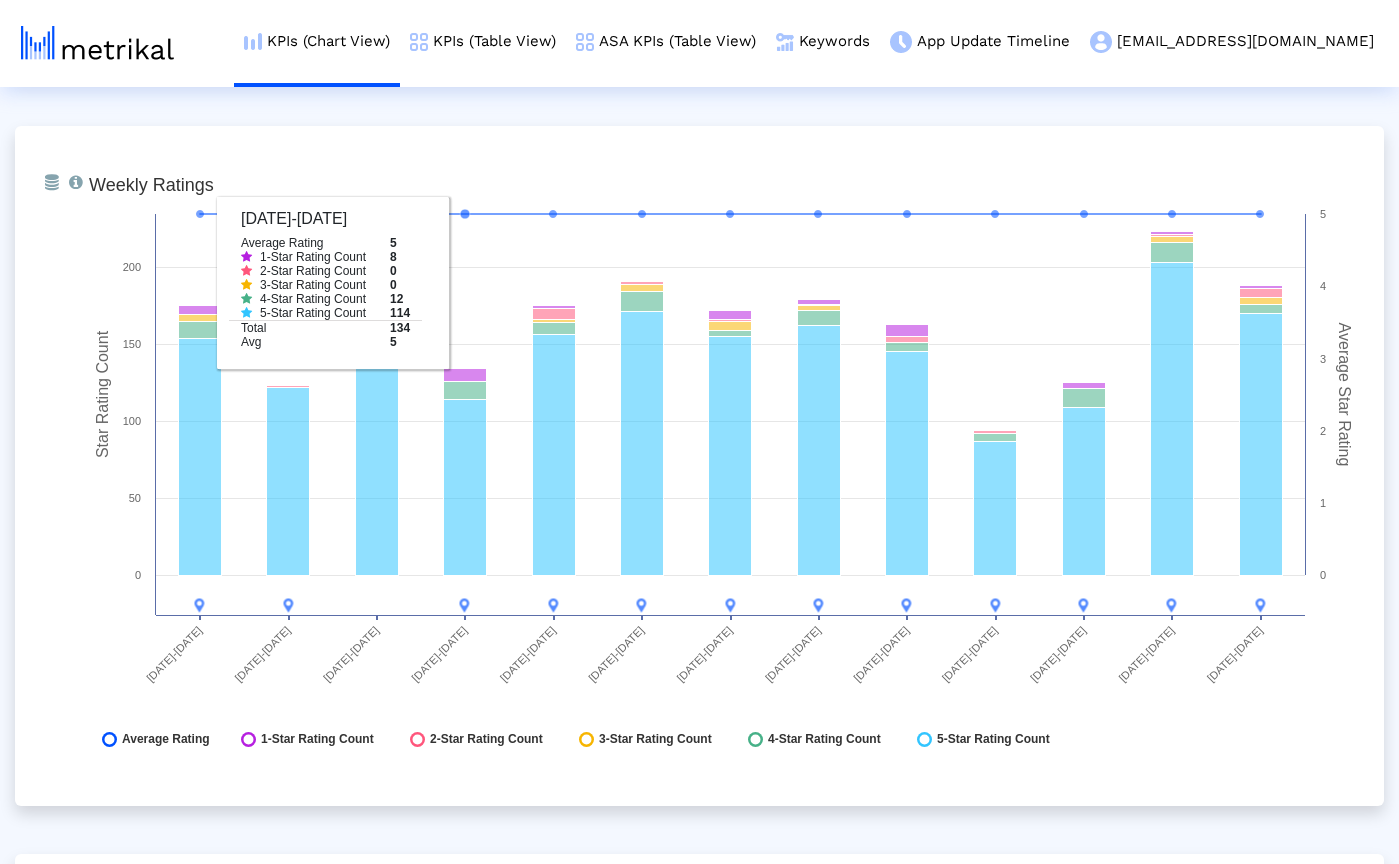 click on "From Database   Ranking of the app in the Overall and Category Charts.  Created with Highcharts 8.1.2 Category Ranking [DATE]-[DATE] [DATE]-[DATE] [DATE]-[DATE] [DATE]-[DATE] [DATE]-[DATE] [DATE]-[DATE] [DATE]-[DATE] [DATE]-[DATE] [DATE]-[DATE] [DATE]-[DATE] [DATE]-[DATE] [DATE]-[DATE] [DATE]-[DATE] 80 90 100 110 120 130
Photography - Free
[DATE]-[DATE]
Photography - Free
106
From Database   Total installs that the app received from all sources, reported by App Store Connect.  Created with Highcharts 8.1.2 Total Installs [DATE]-[DATE] [DATE]-[DATE] [DATE]-[DATE] [DATE]-[DATE] [DATE]-[DATE] [DATE]-[DATE] [DATE]-[DATE] [DATE]-[DATE] [DATE]-[DATE] [DATE]-[DATE] [DATE]-[DATE] 0 25k" 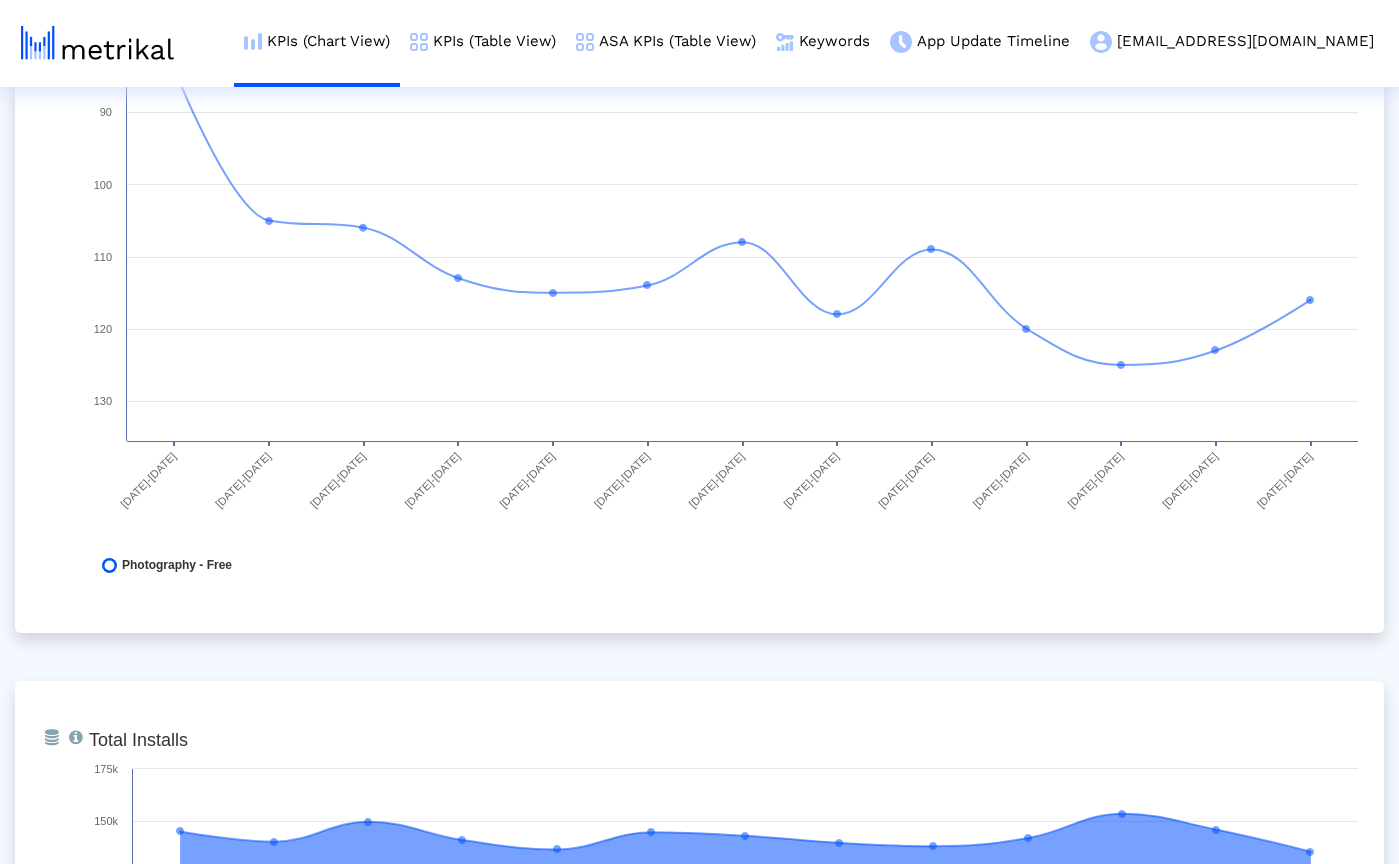 scroll, scrollTop: 0, scrollLeft: 0, axis: both 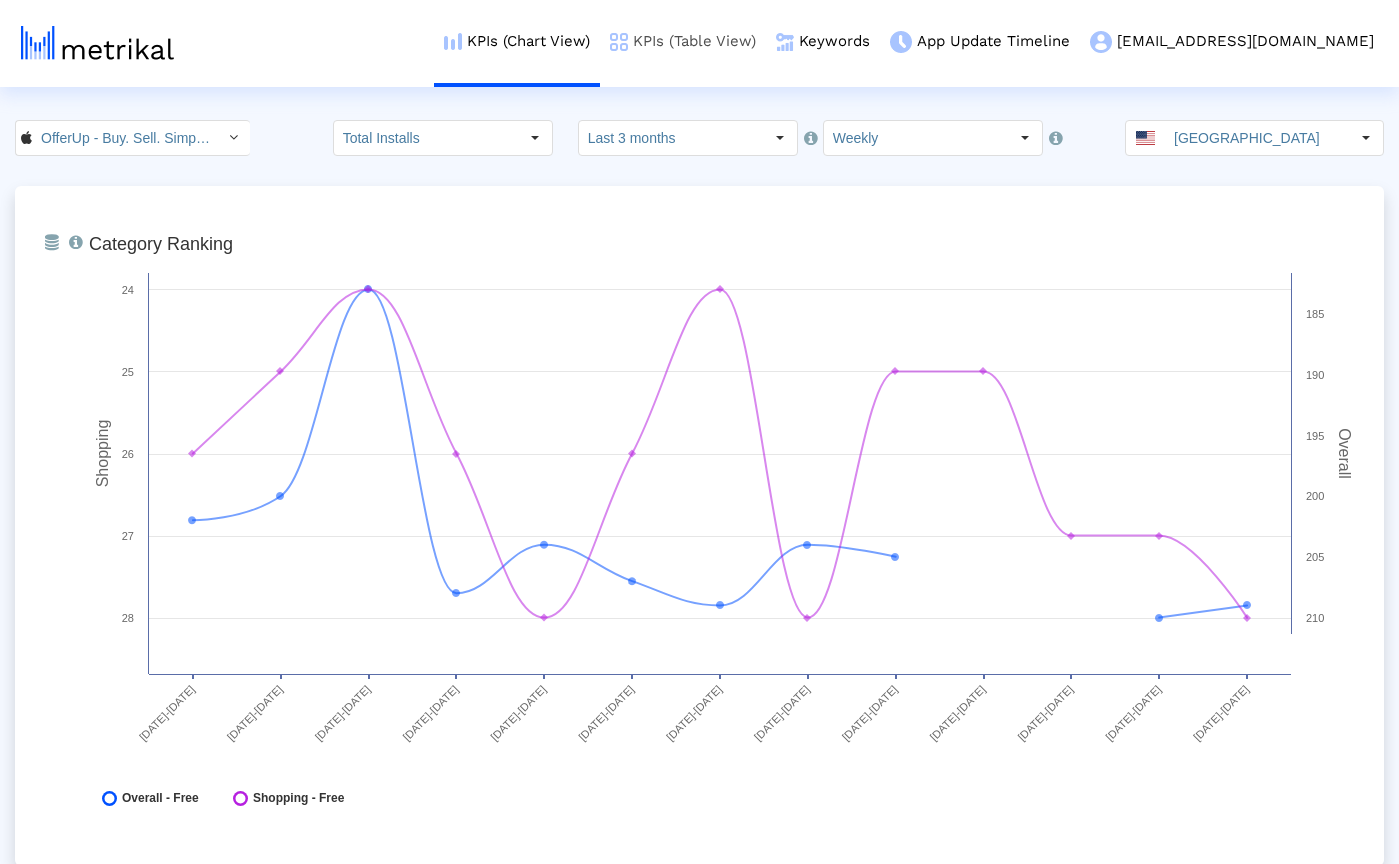 click on "KPIs (Table View)" at bounding box center [683, 41] 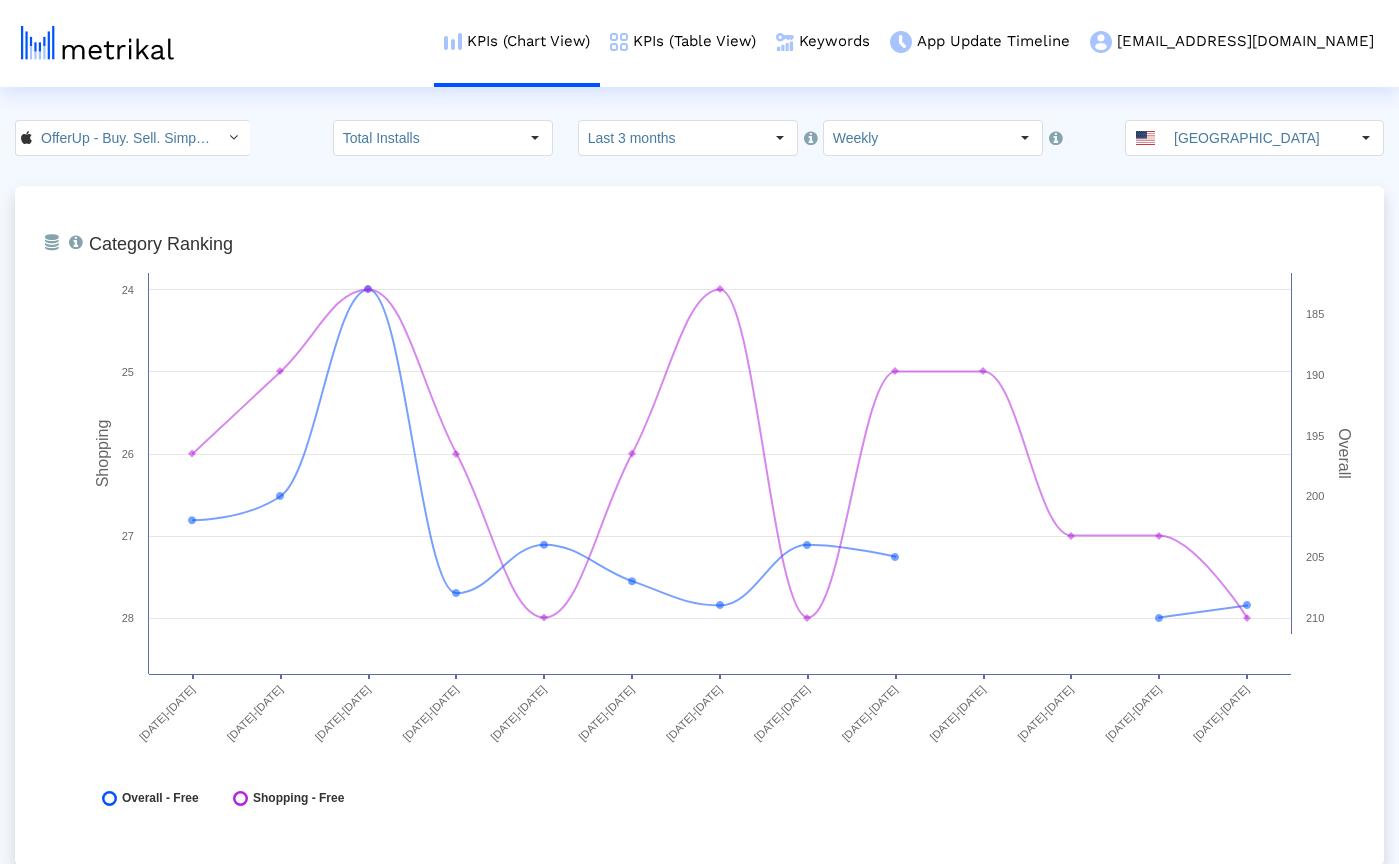 click on "OfferUp - Buy. Sell. Simple. < 468996152 > Total Installs  Select how far back from today you would like to view the data below.  Last 3 months  Select how would like to group the data below.  Weekly United States  From Database   Ranking of the app in the Overall and Category Charts.  Created with Highcharts 8.1.2 Shopping Overall Category Ranking 04/20/25-04/26/25 04/27/25-05/03/25 05/04/25-05/10/25 05/11/25-05/17/25 05/18/25-05/24/25 05/25/25-05/31/25 06/01/25-06/07/25 06/08/25-06/14/25 06/15/25-06/21/25 06/22/25-06/28/25 06/29/25-07/05/25 07/06/25-07/12/25 07/13/25-07/19/25 24 25 26 27 28 185 190 195 200 205 210
Overall - Free
Shopping - Free
05/25/25-05/31/25
Overall - Free
207
26
0" 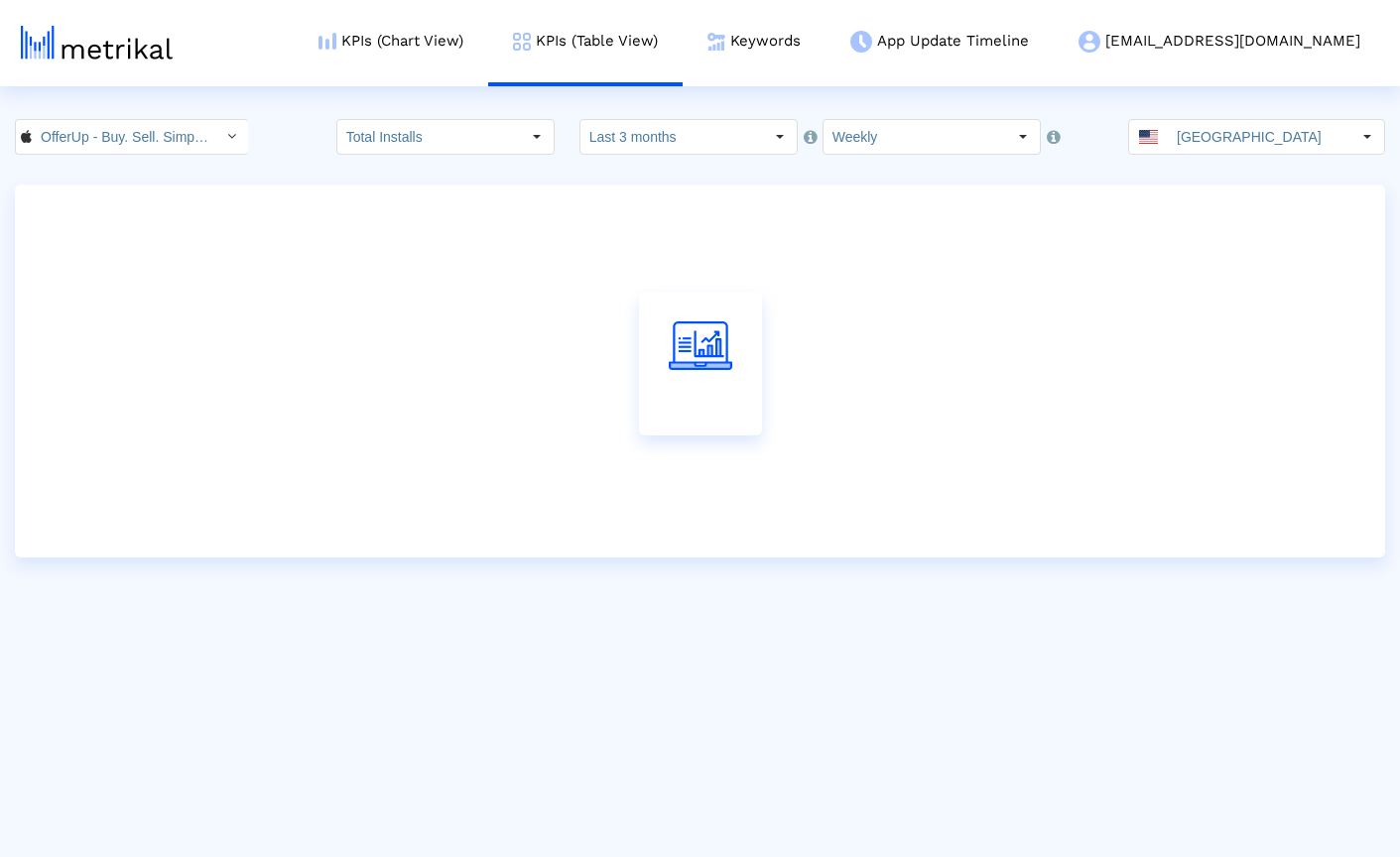 click on "OfferUp - Buy. Sell. Simple. < 468996152 > Total Installs  Select how far back from today you would like to view the data below.  Last 3 months  Select how would like to group the data below.  Weekly United States" 